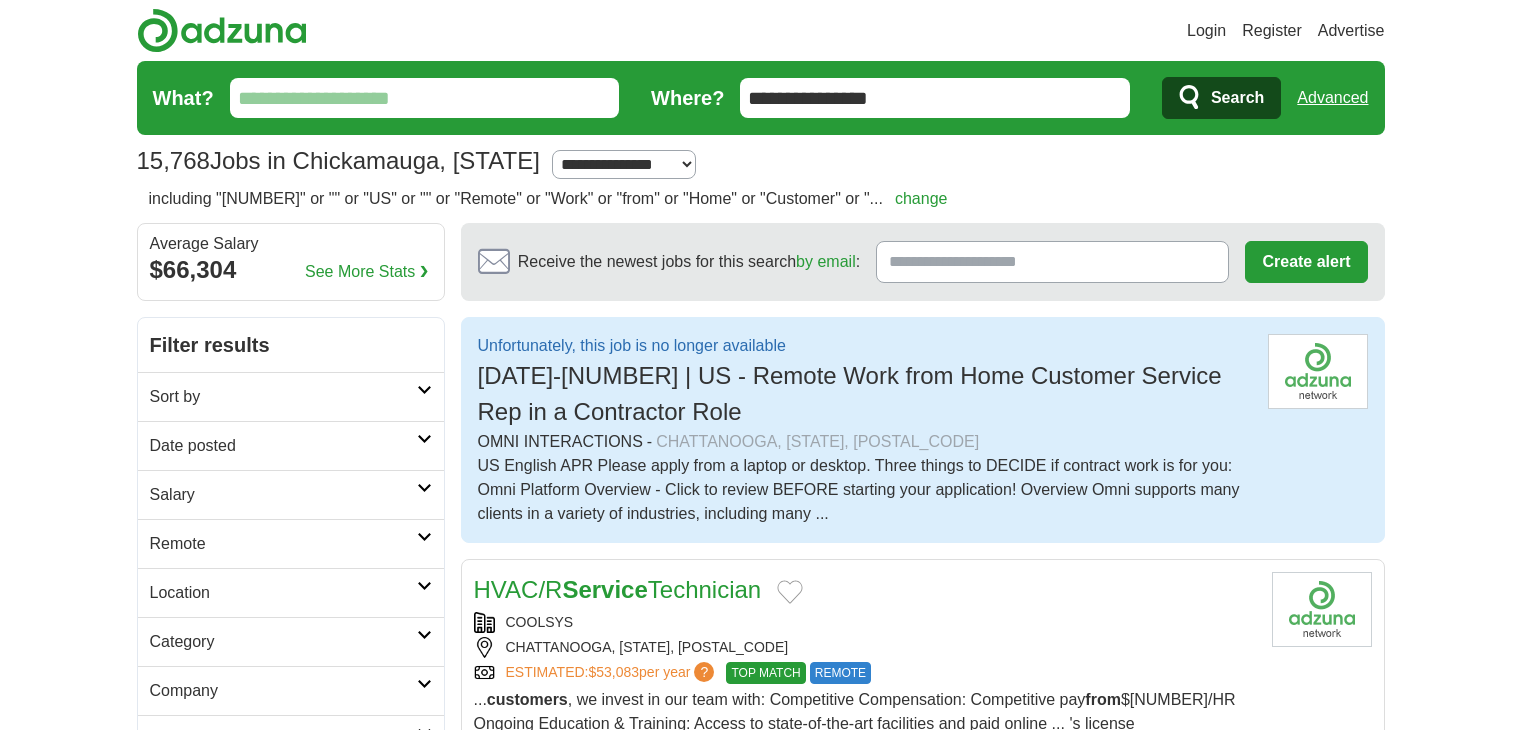 scroll, scrollTop: 0, scrollLeft: 0, axis: both 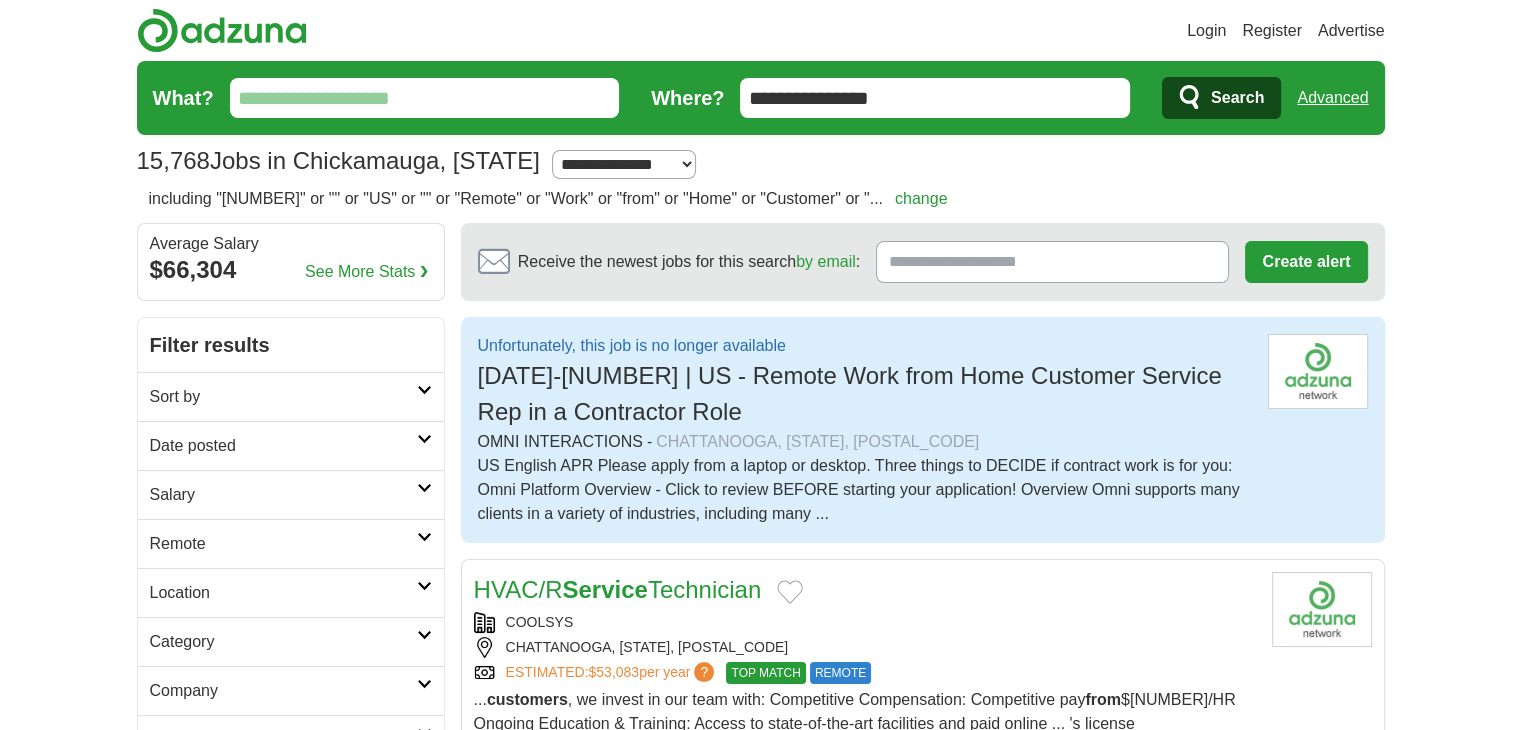click on "Filter results" at bounding box center [291, 345] 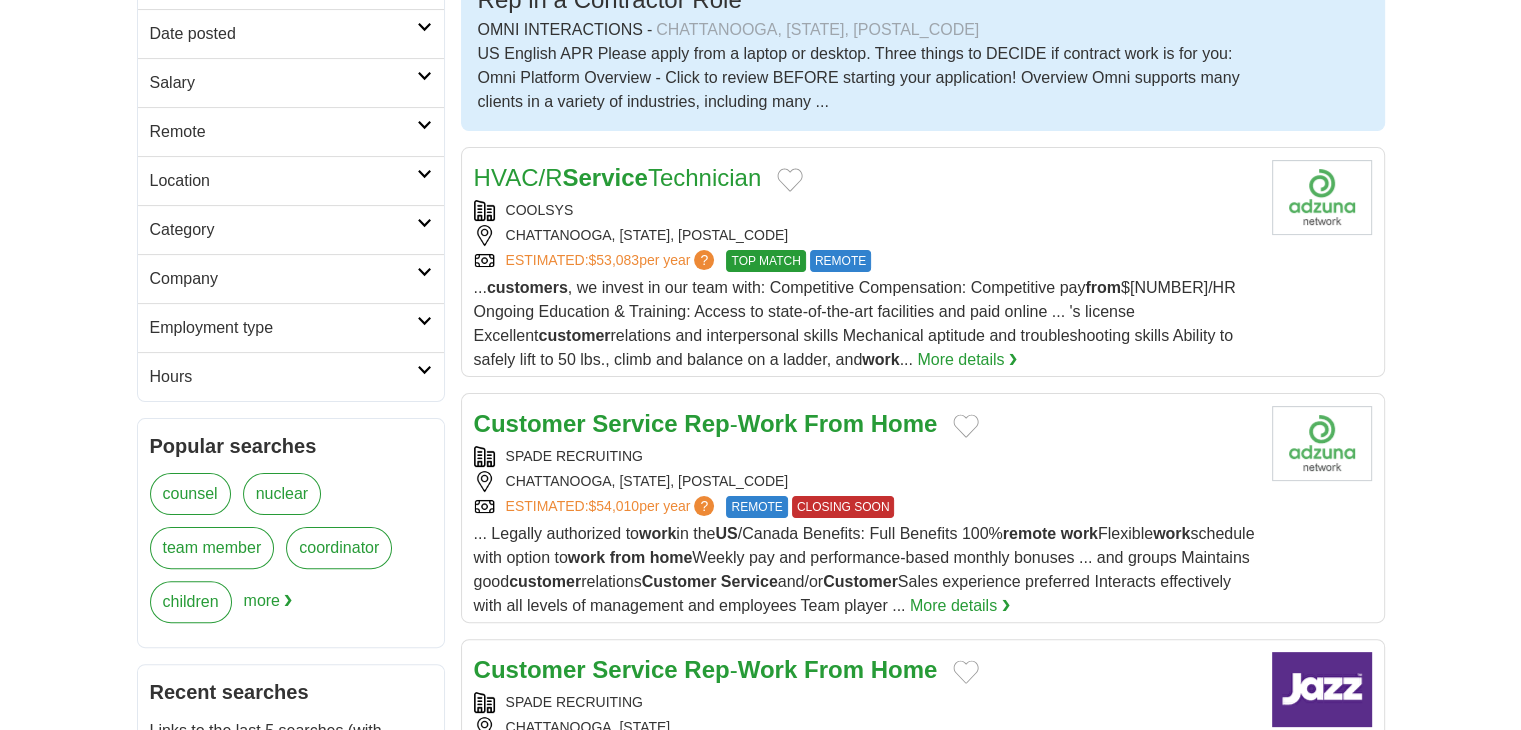 scroll, scrollTop: 320, scrollLeft: 0, axis: vertical 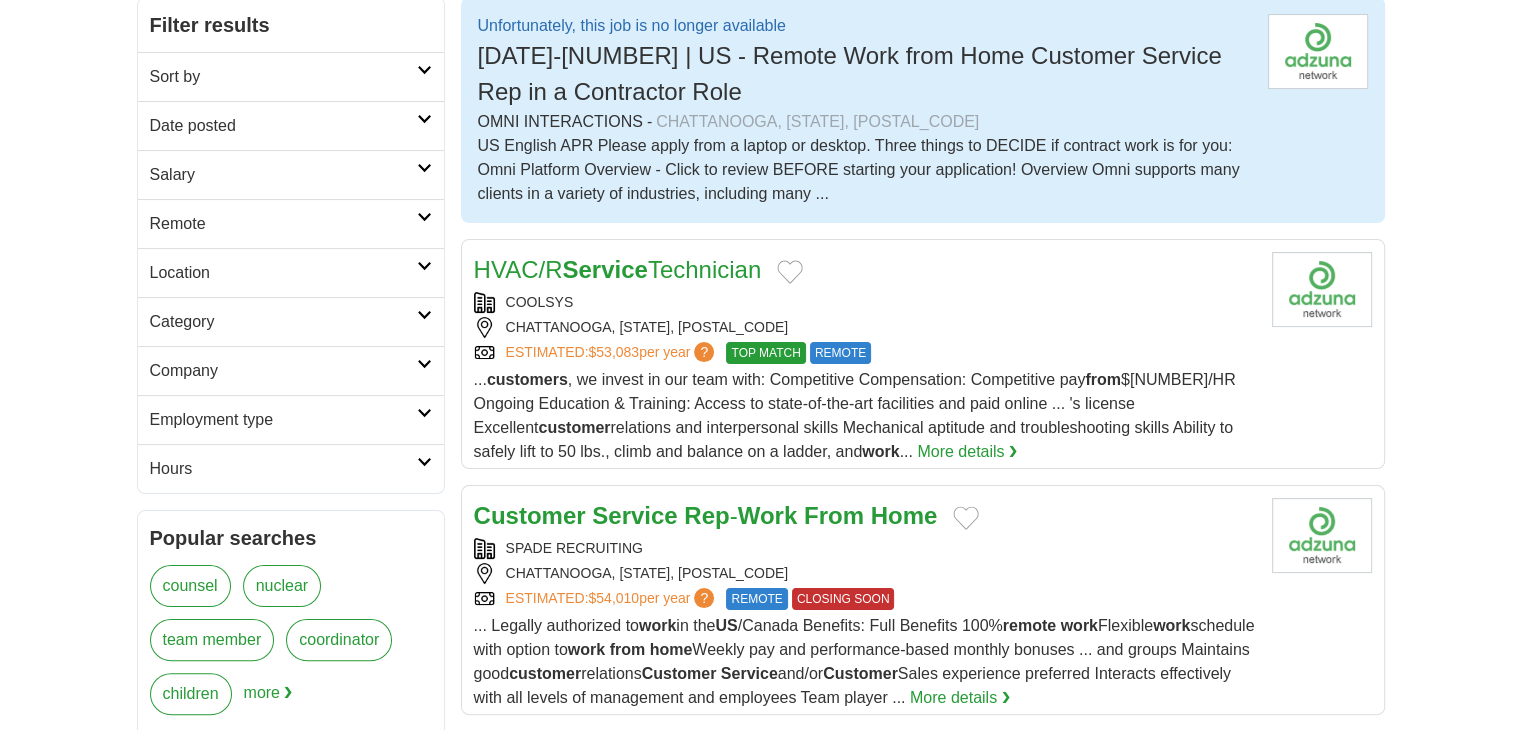 click on "Remote" at bounding box center [283, 224] 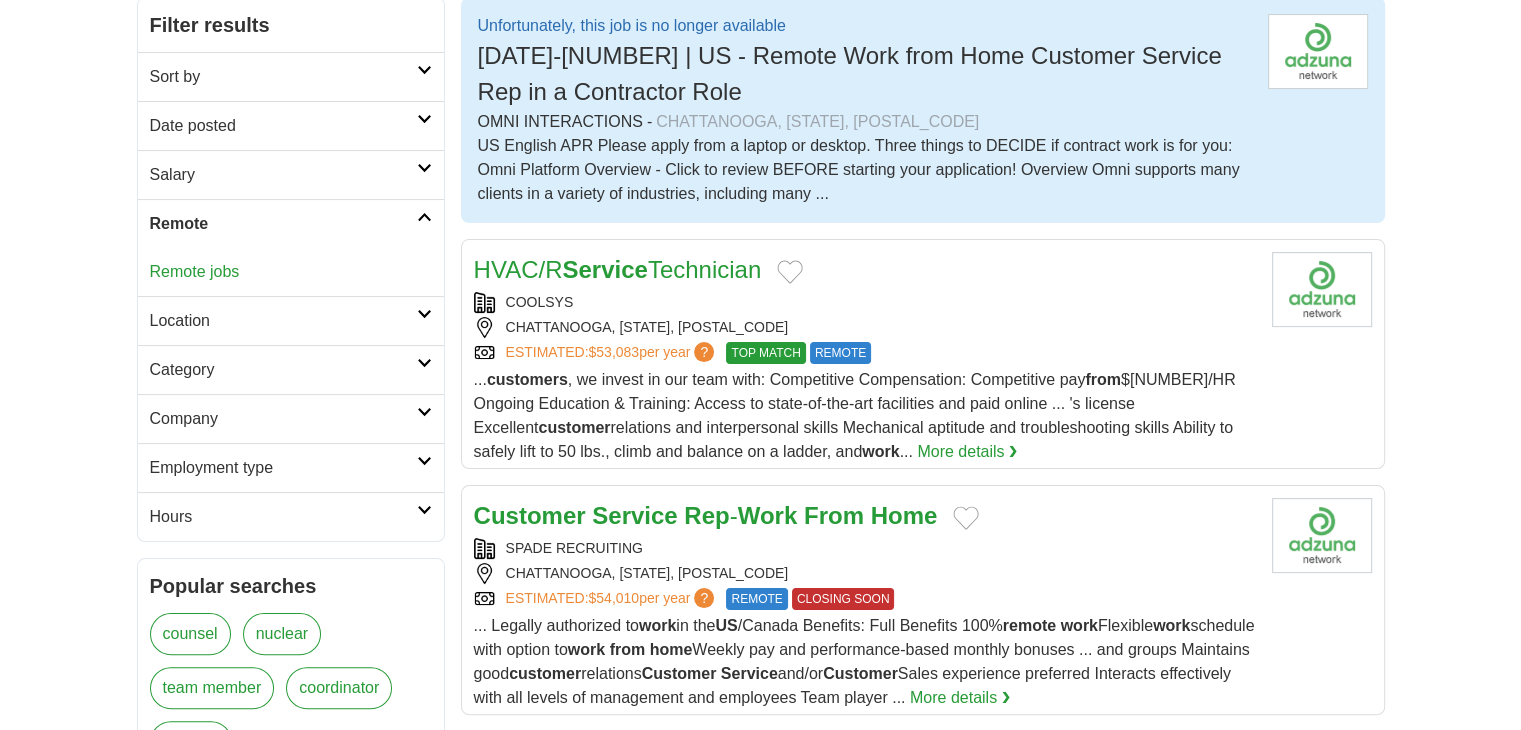 click on "Remote jobs" at bounding box center (195, 271) 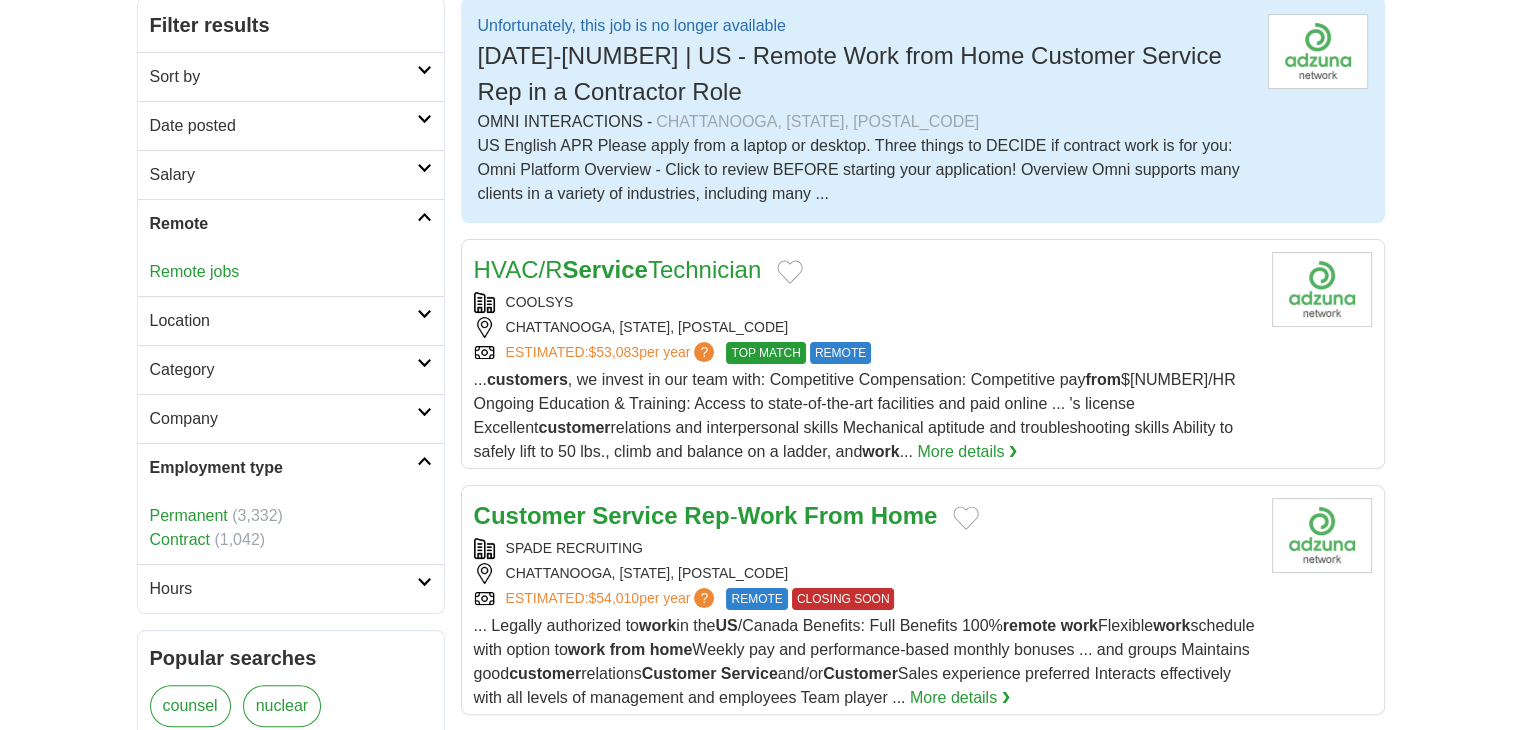 click on "Contract" at bounding box center (180, 539) 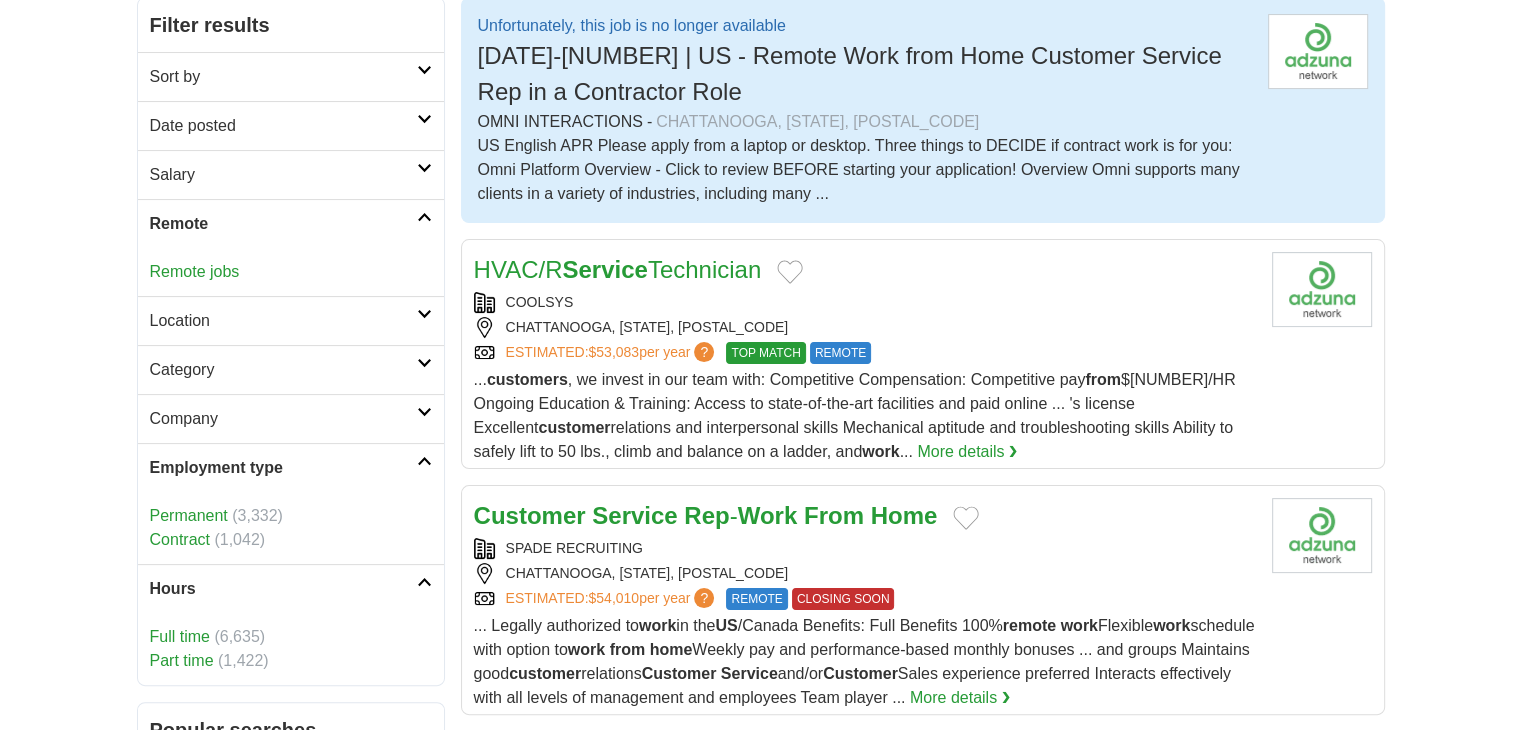 click on "Part time" at bounding box center (182, 660) 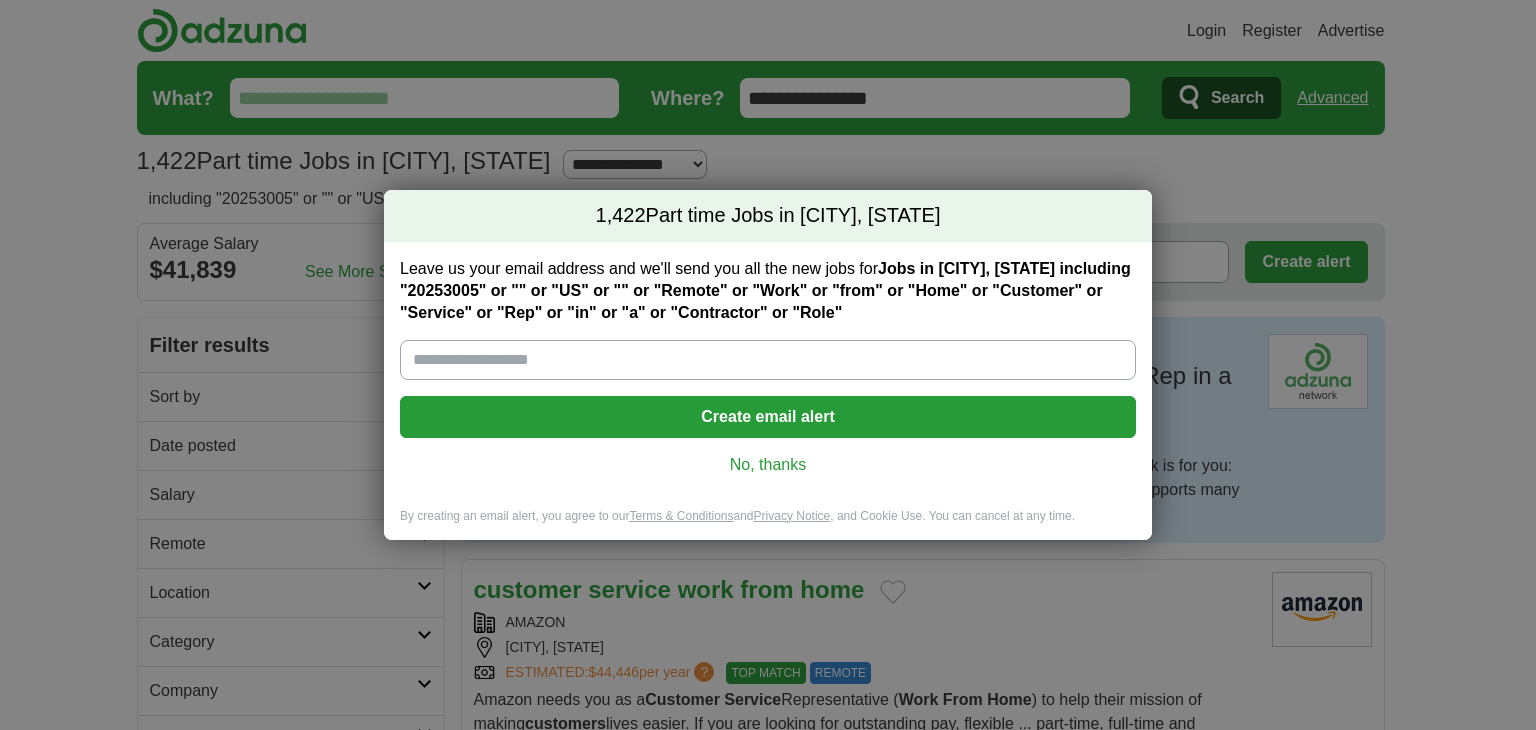 scroll, scrollTop: 0, scrollLeft: 0, axis: both 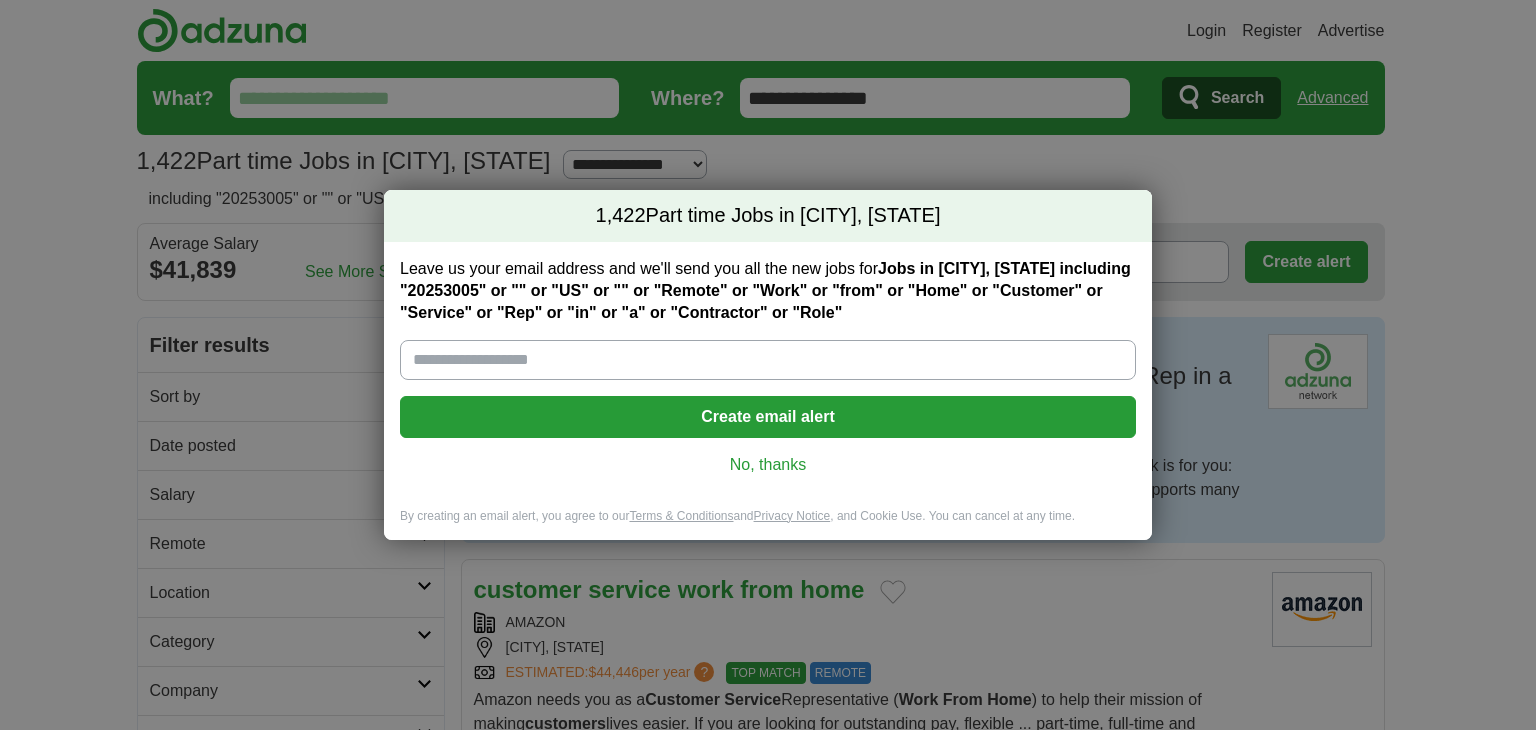 click on "Leave us your email address and we'll send you all the new jobs for  Jobs in Chickamauga, TN including "20253005" or "" or "US" or "" or "Remote" or "Work" or "from" or "Home" or "Customer" or "Service" or "Rep" or "in" or "a" or "Contractor" or "Role"" at bounding box center [768, 360] 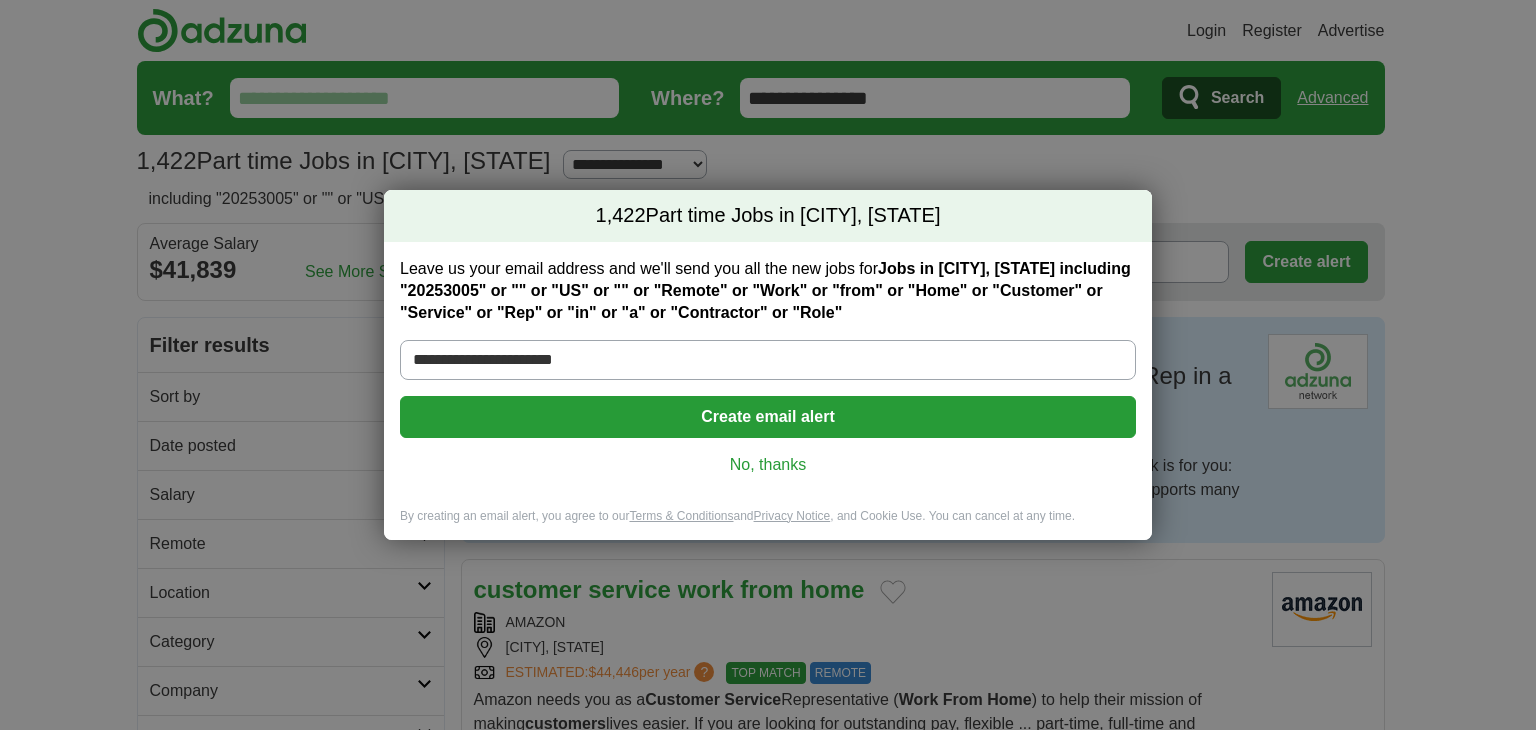 click on "Create email alert" at bounding box center [768, 417] 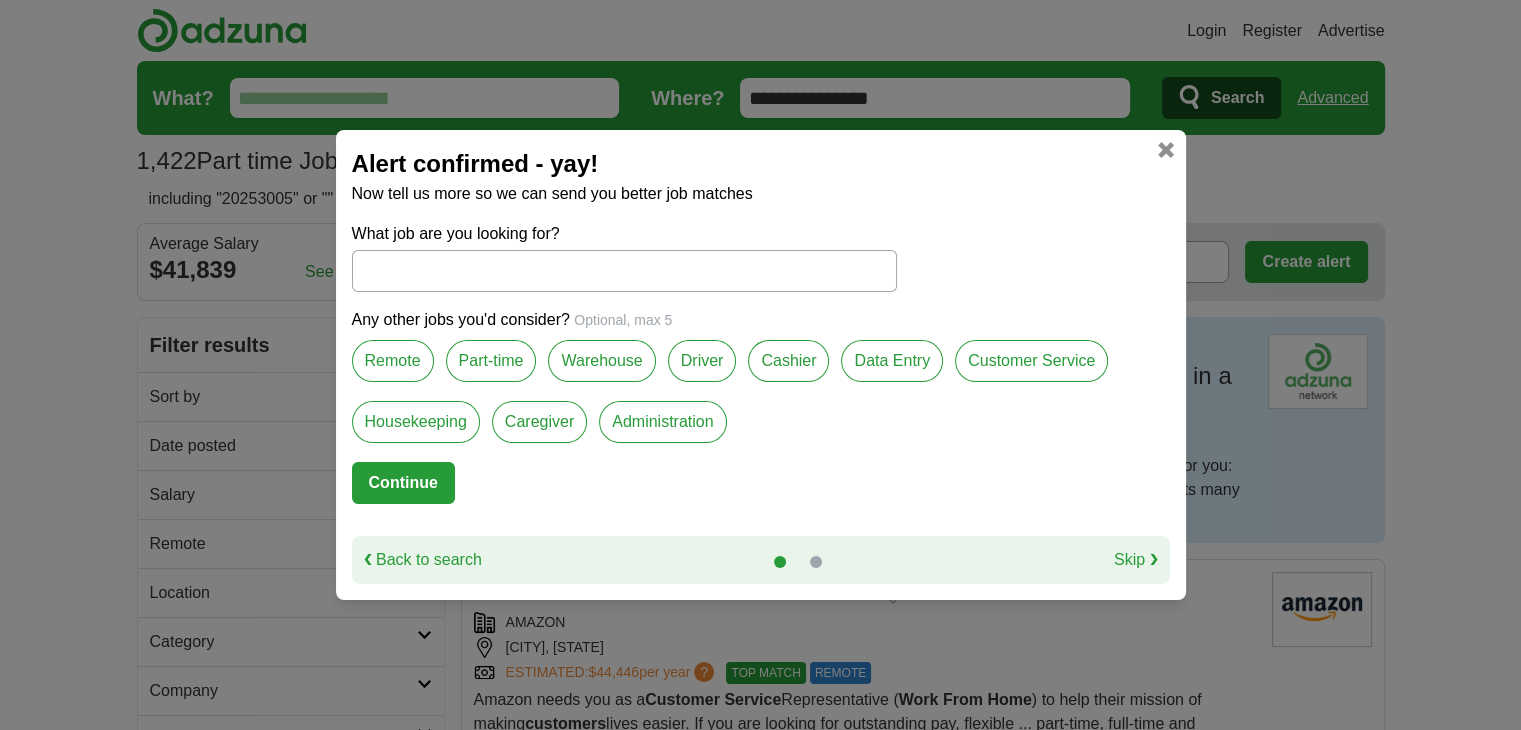 click on "Remote" at bounding box center [393, 361] 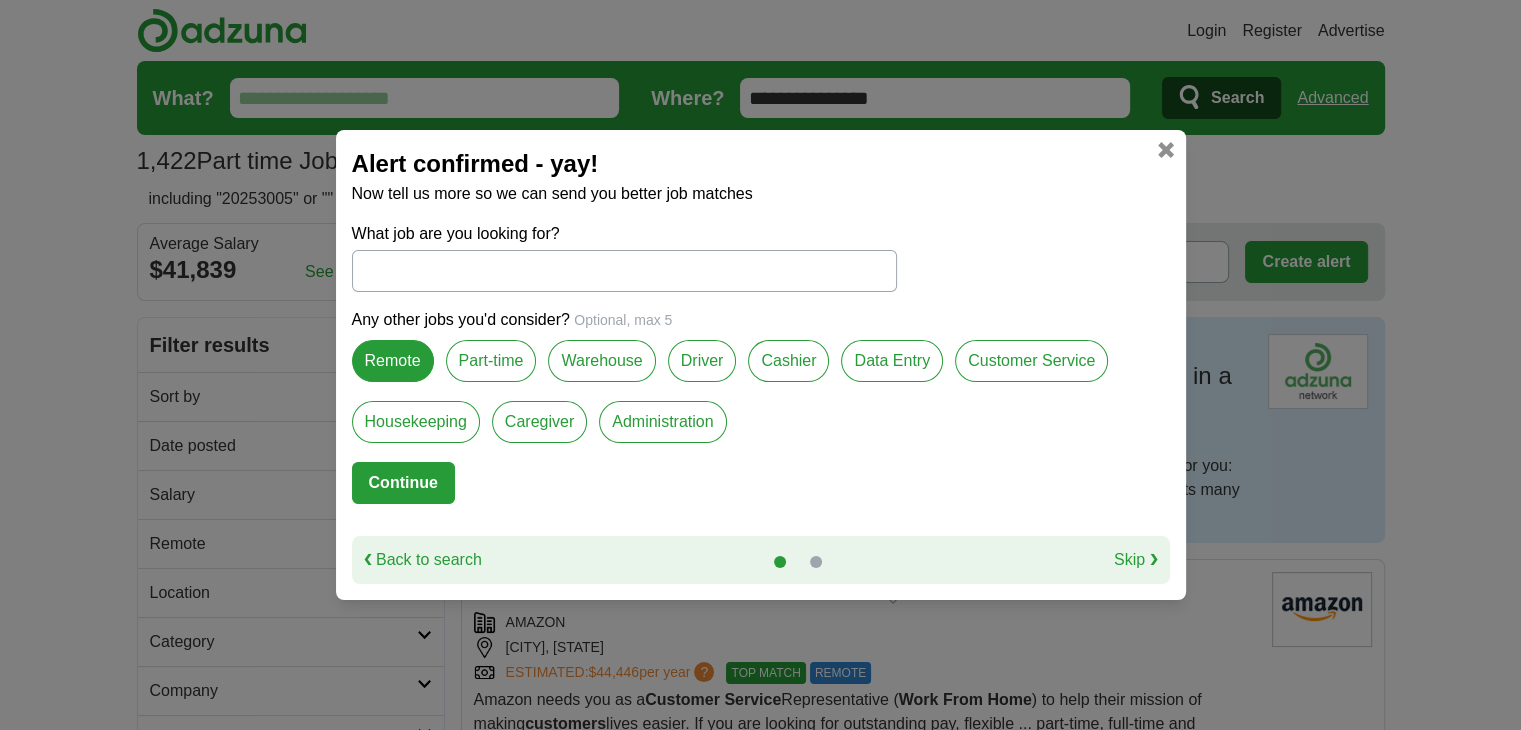 click on "Part-time" at bounding box center [491, 361] 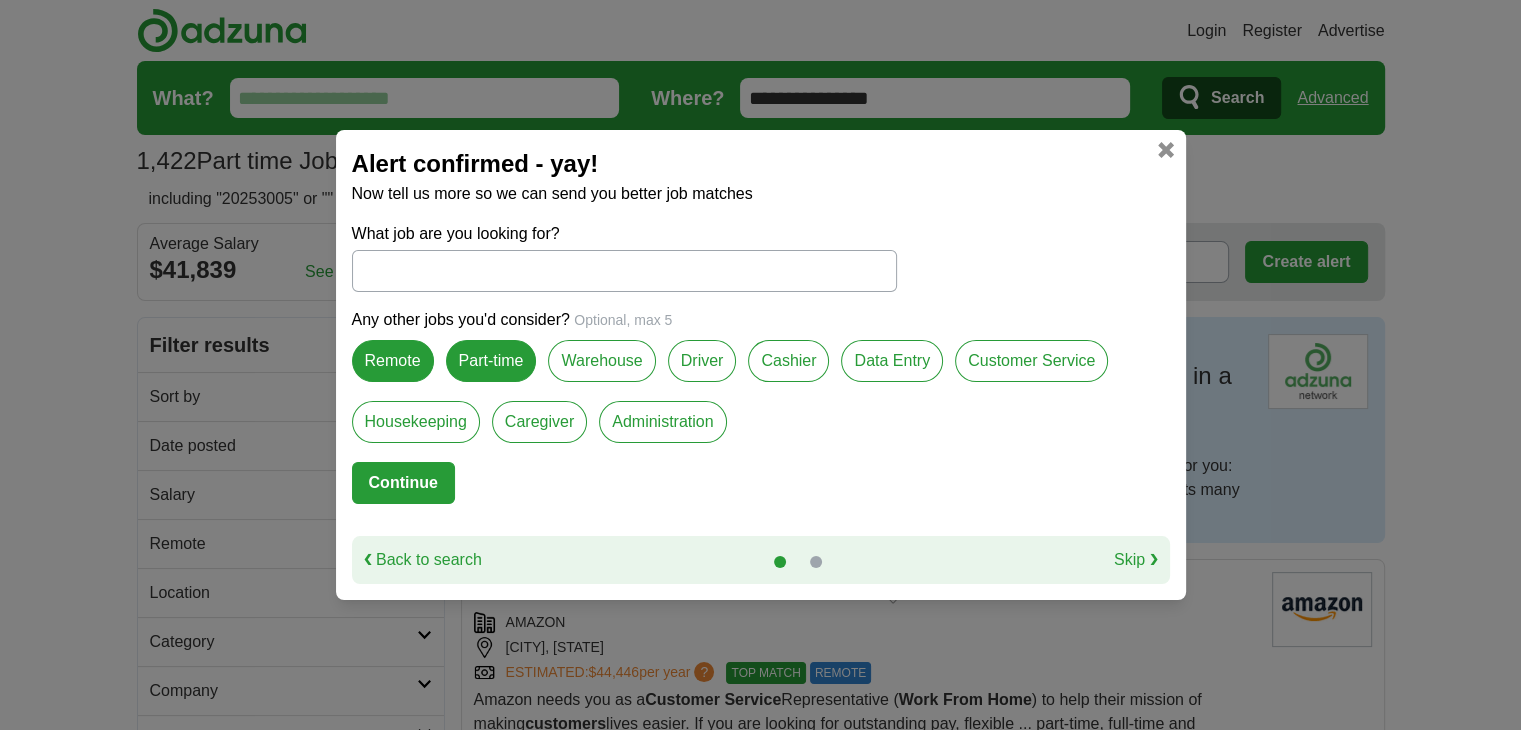 click on "Continue" at bounding box center [403, 483] 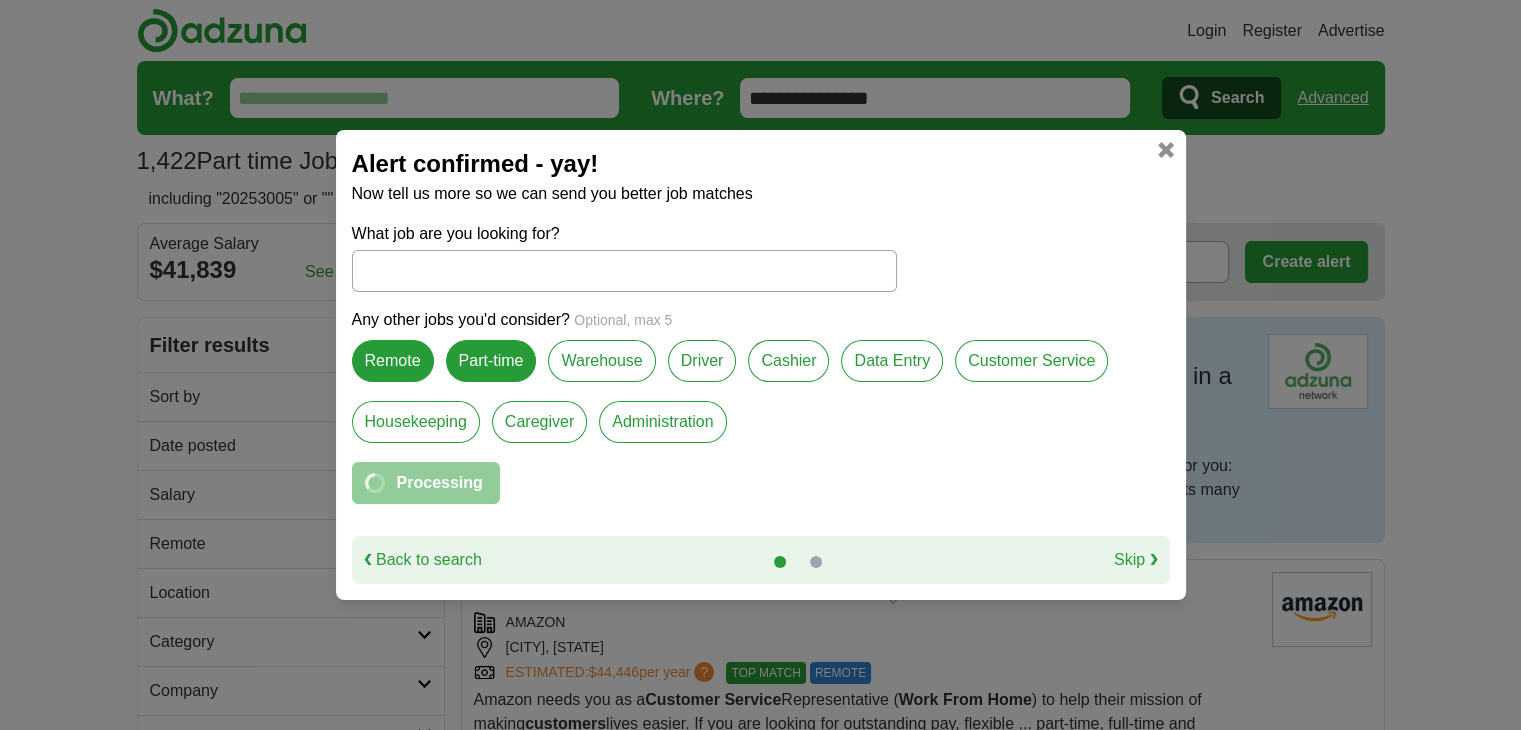 select on "**" 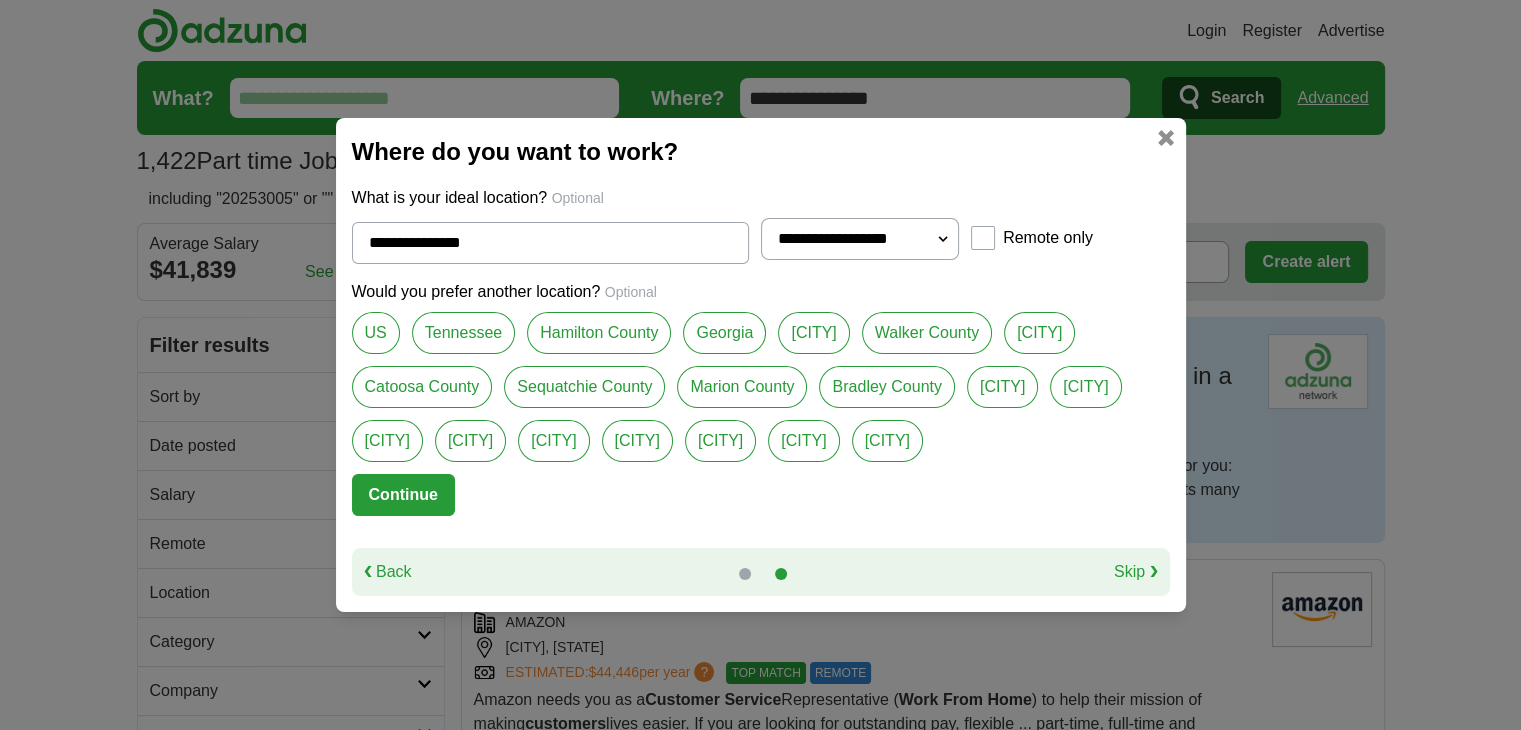 click on "**********" at bounding box center (550, 243) 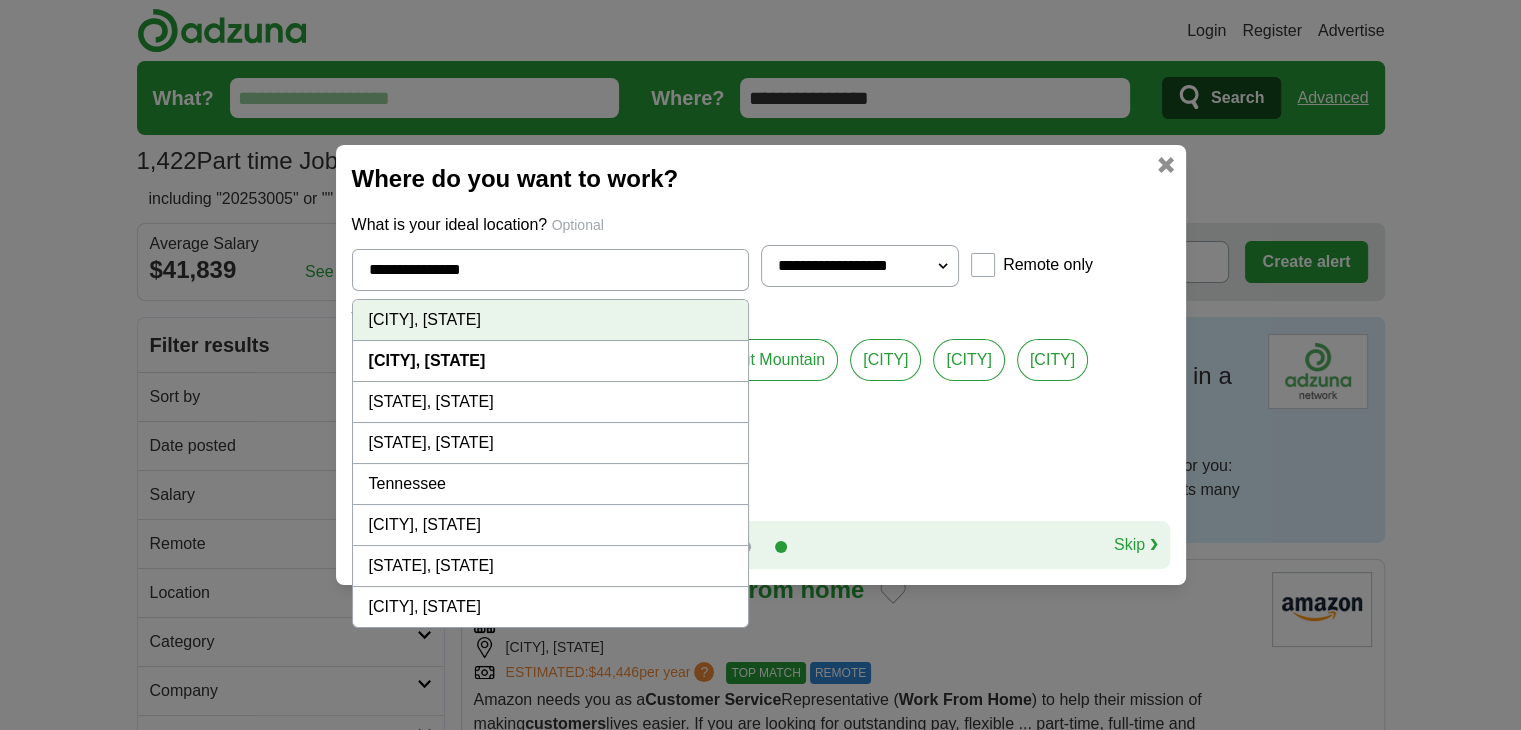 type on "**********" 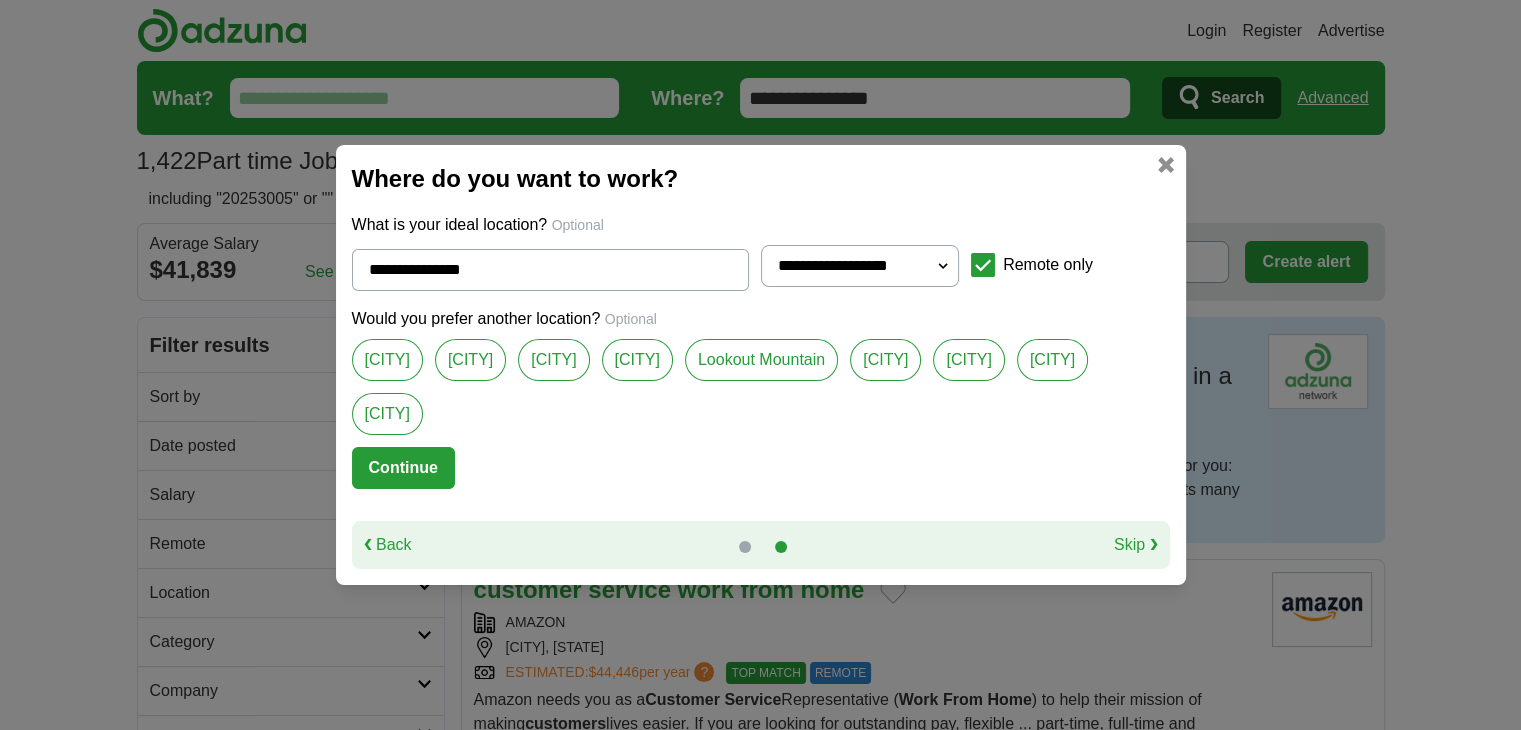 click on "Continue" at bounding box center (403, 468) 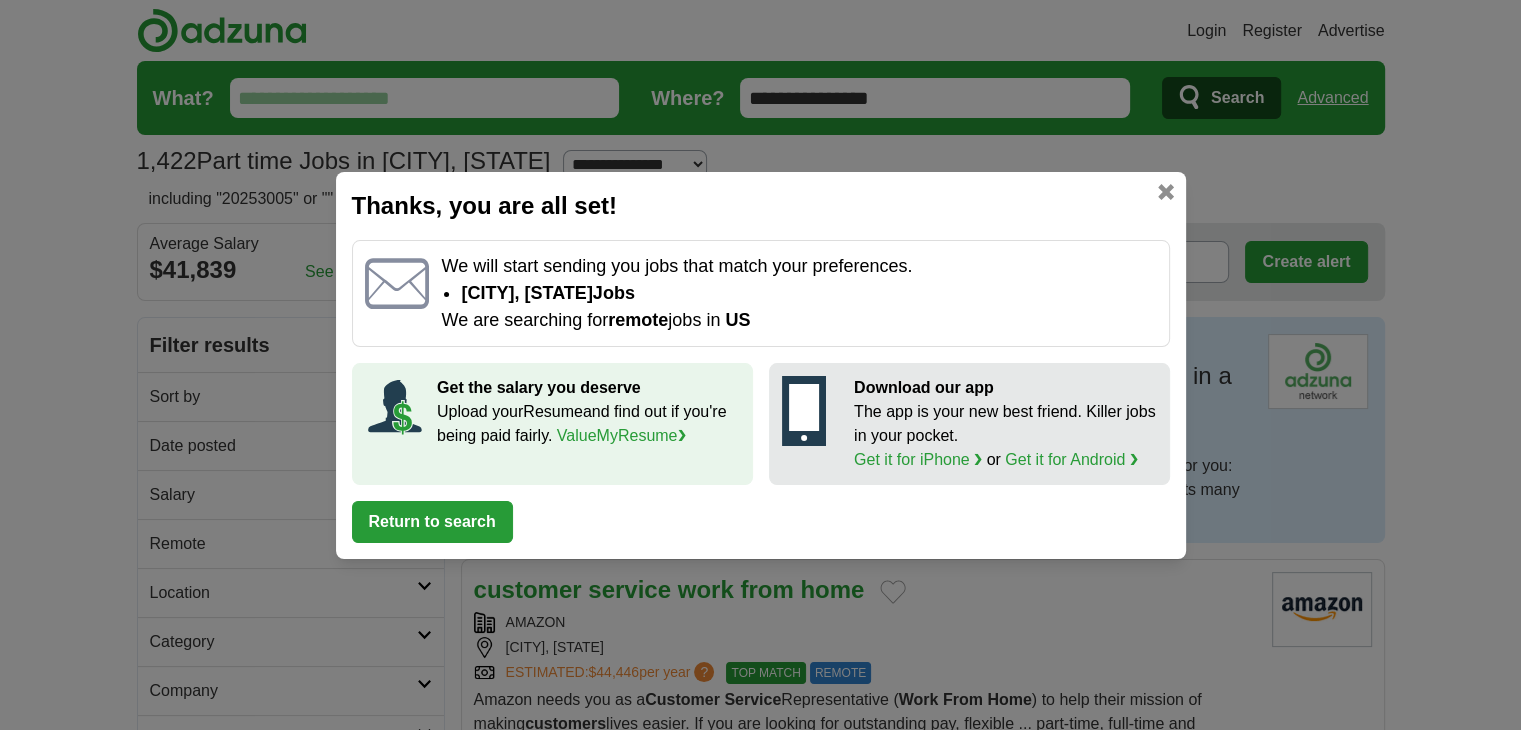 click on "Return to search" at bounding box center [432, 522] 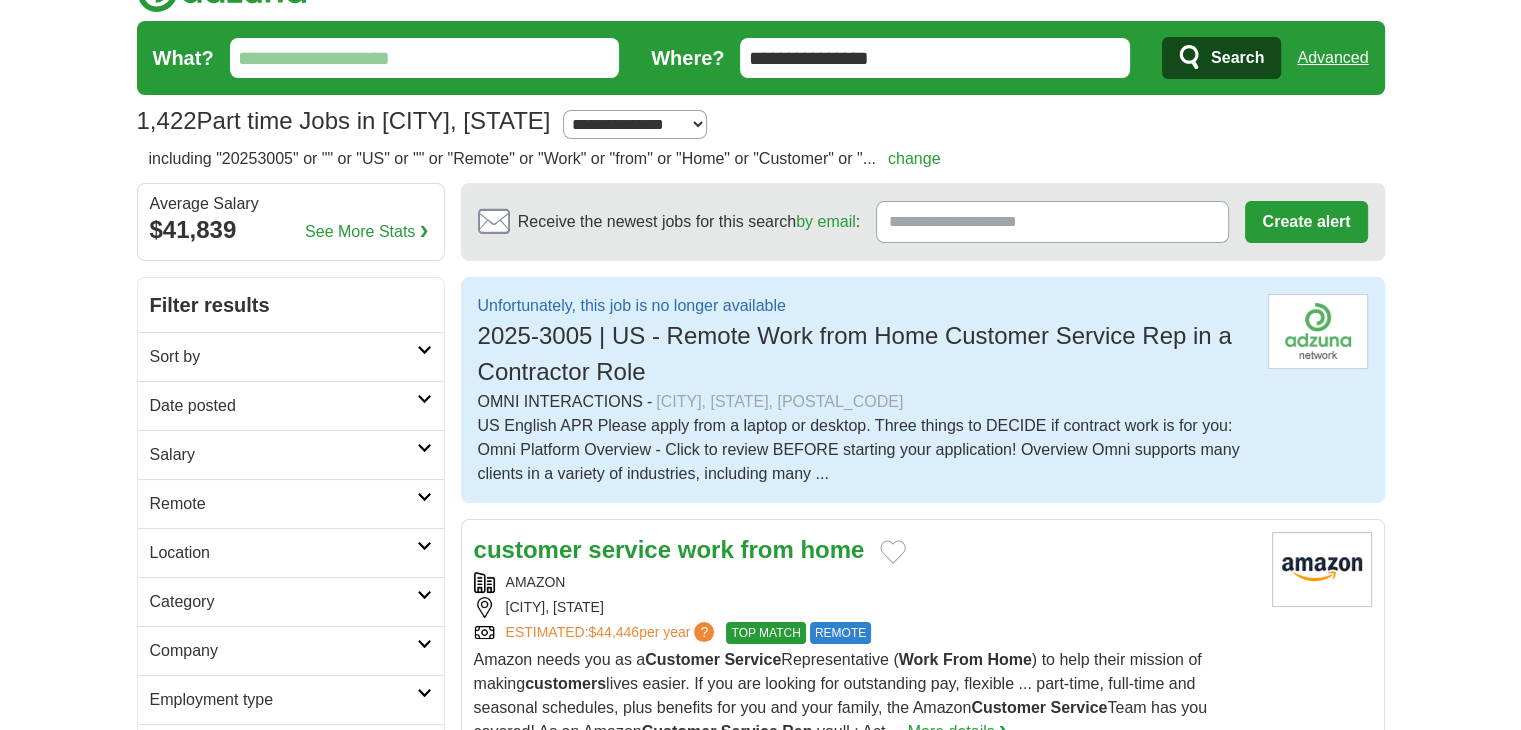 scroll, scrollTop: 0, scrollLeft: 0, axis: both 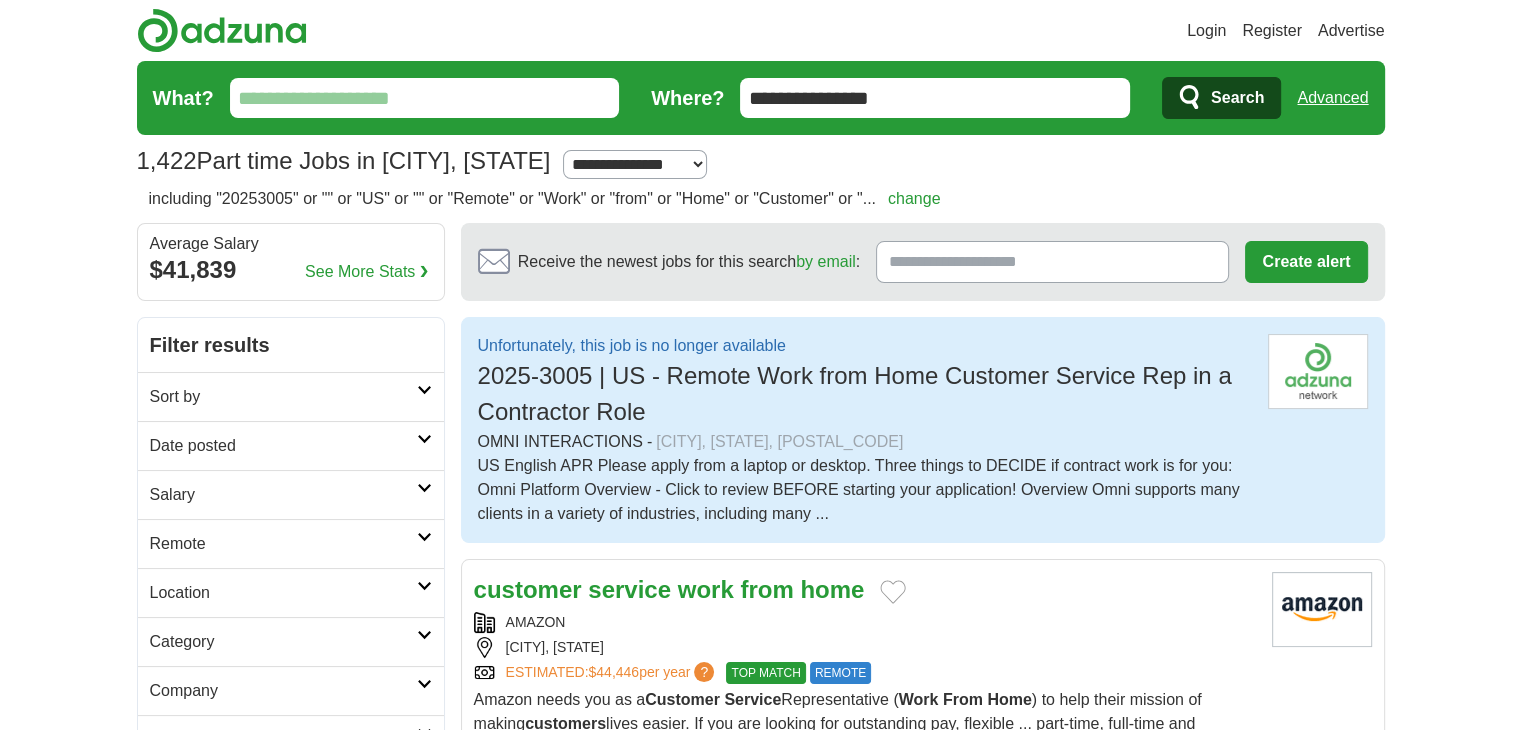 click on "**********" at bounding box center (935, 98) 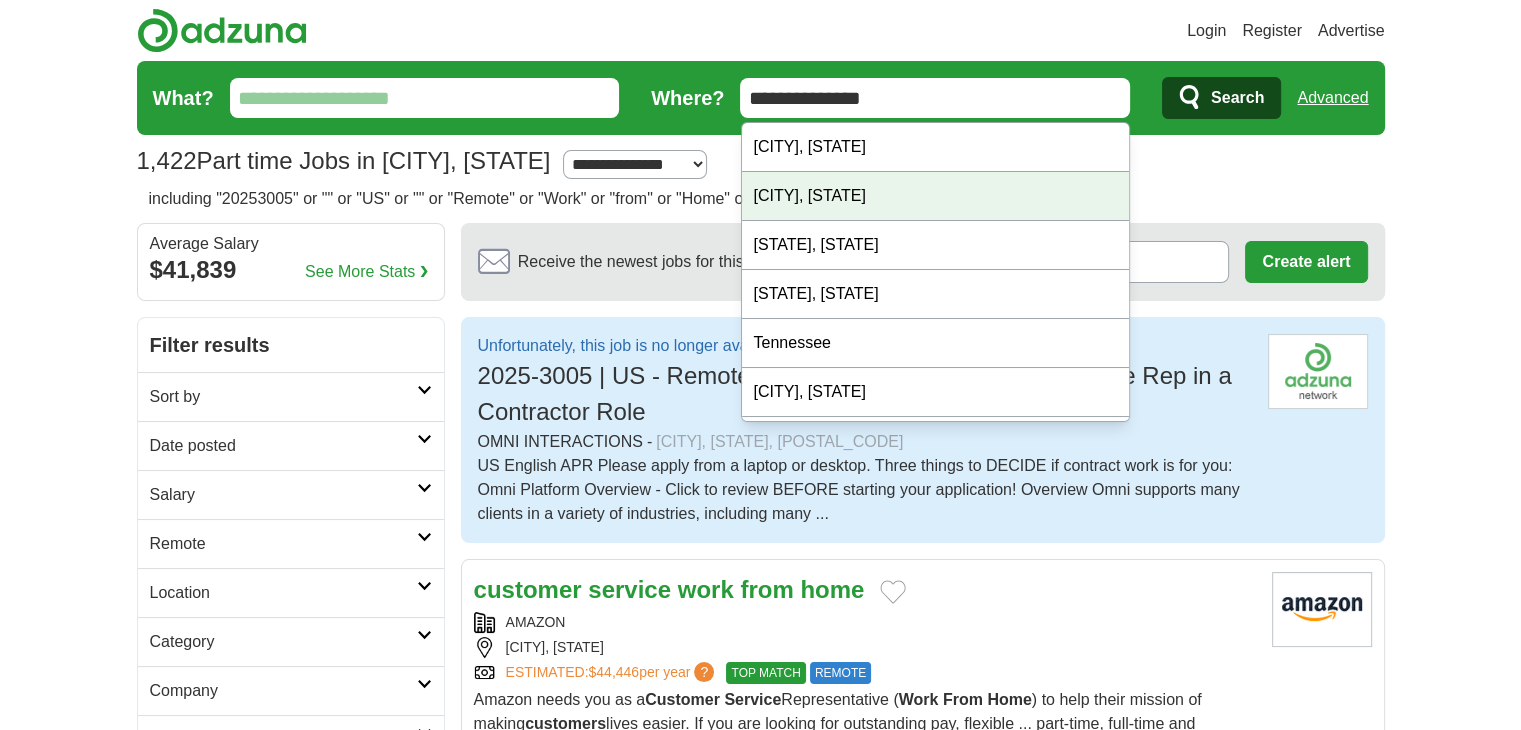 type on "**********" 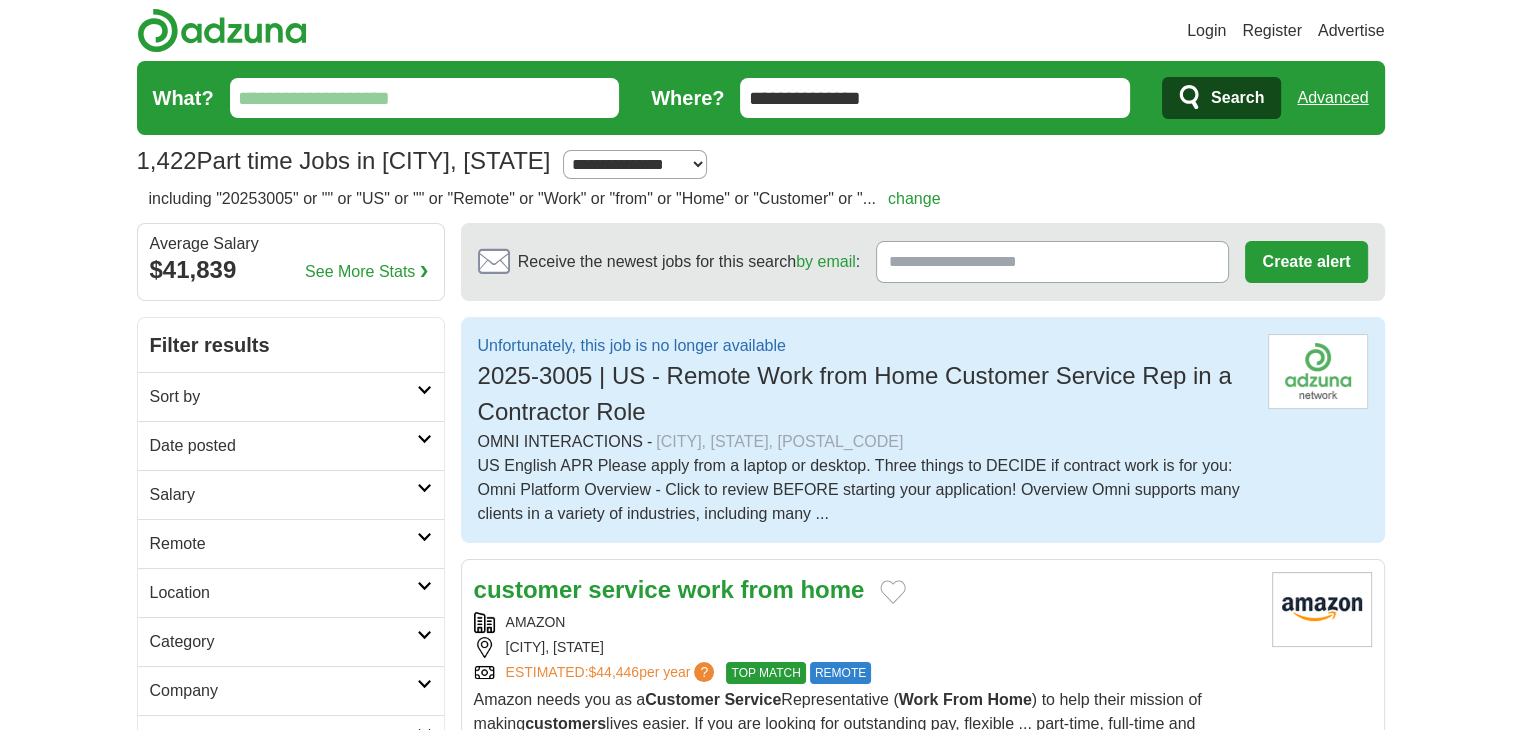 click on "What?" at bounding box center [425, 98] 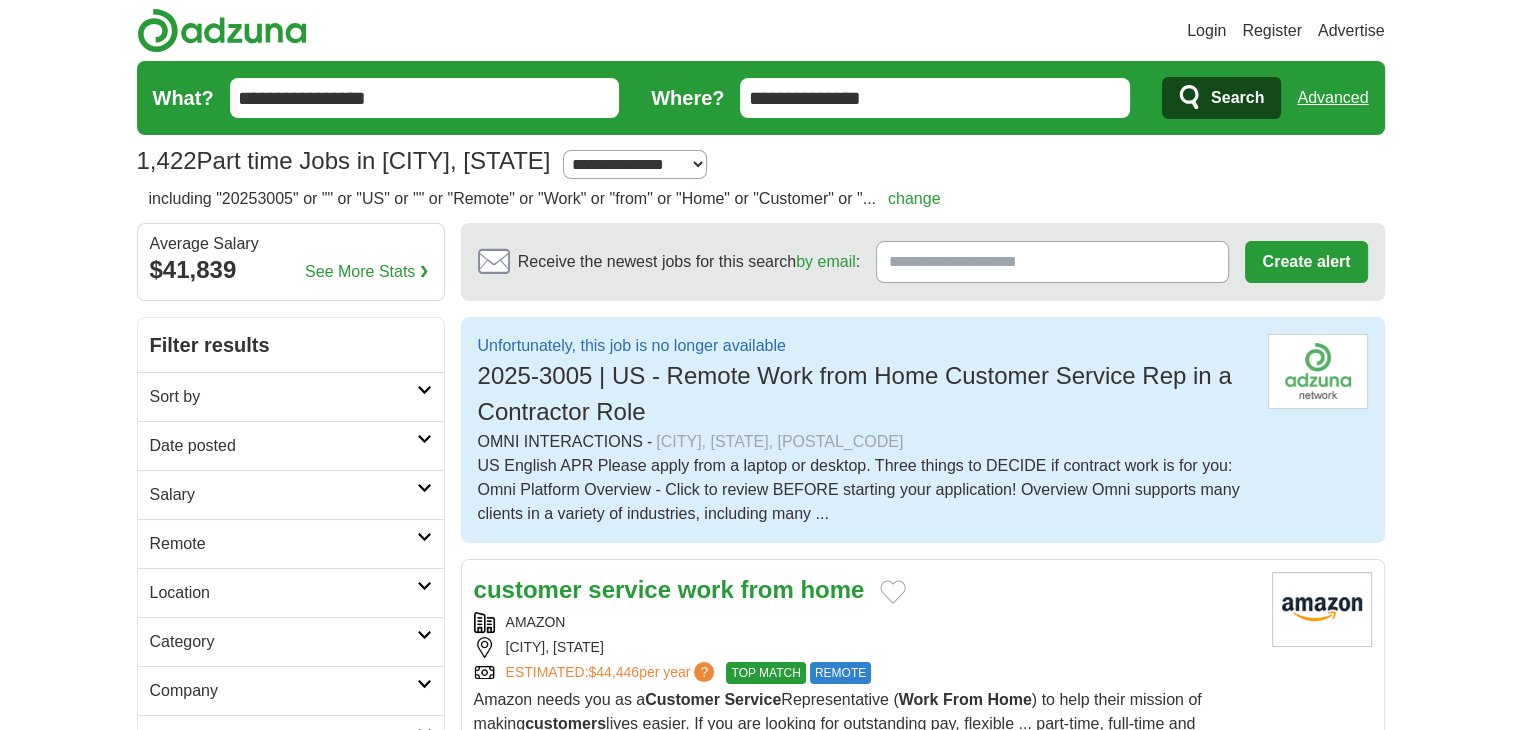 type on "**********" 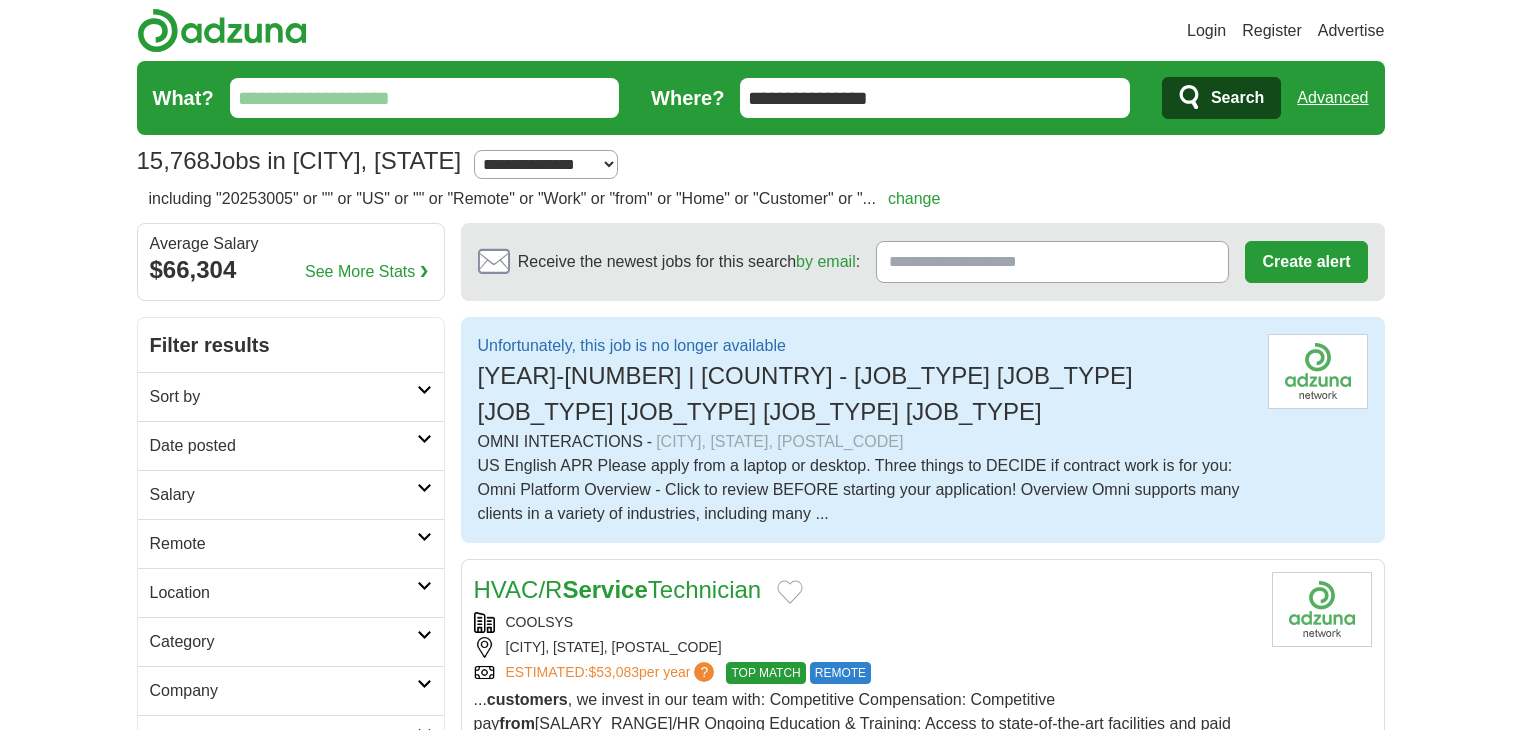 scroll, scrollTop: 0, scrollLeft: 0, axis: both 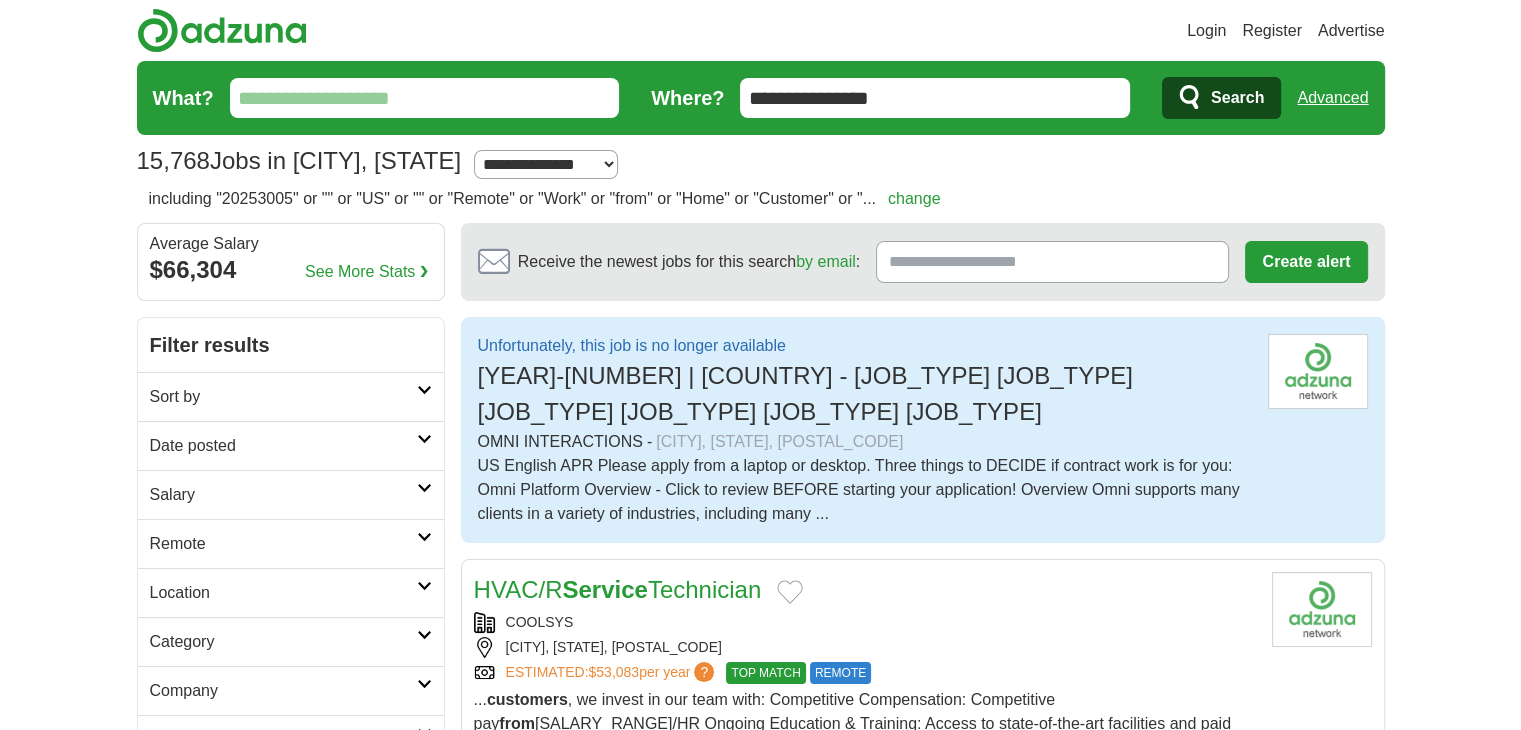 click on "**********" at bounding box center [935, 98] 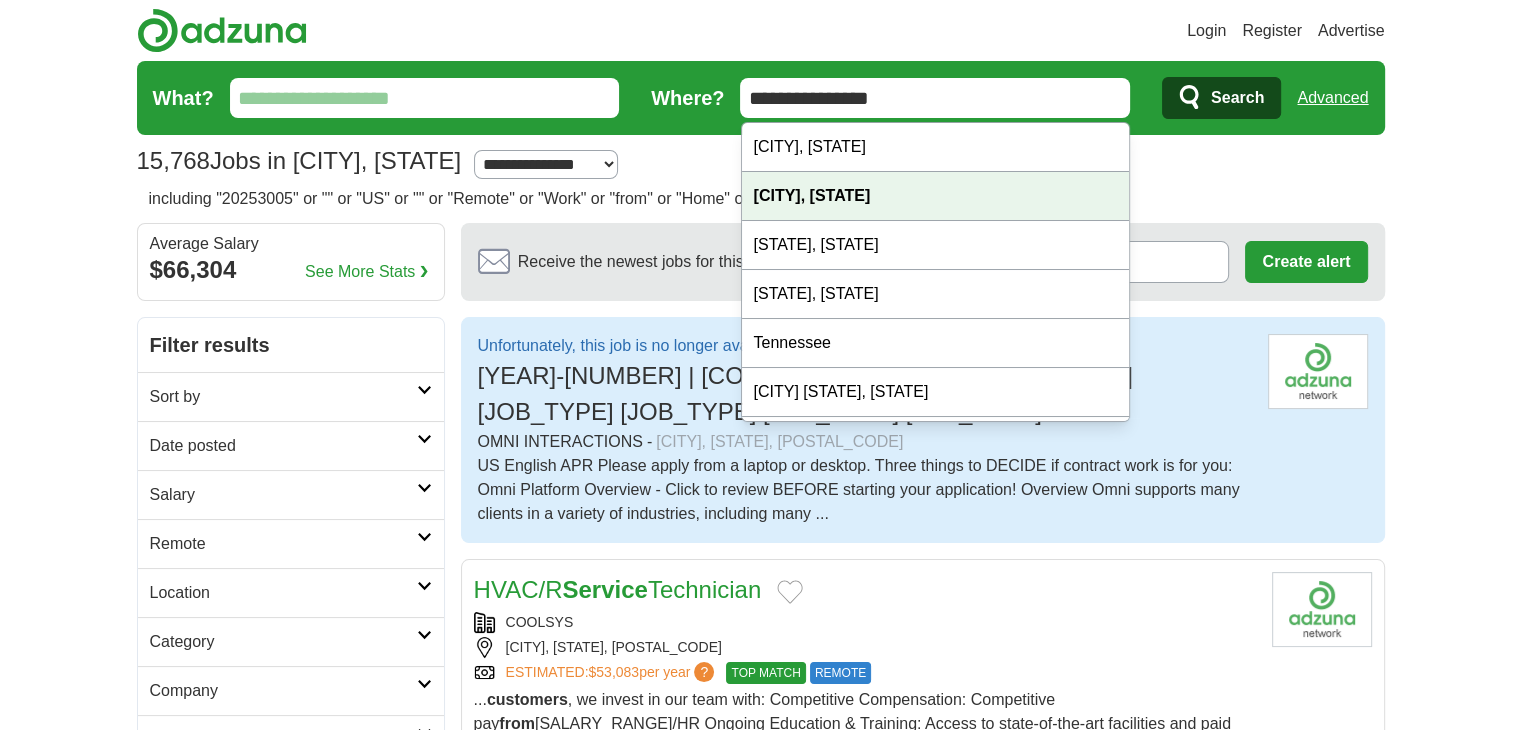 click on "Login
Register
Advertise
15,768
Jobs in Chickamauga, TN
Salary
Salary
Select a salary range
Salary from
from $10,000
from $20,000
from $40,000
from $60,000
from $80,000
from $100,000
per year" at bounding box center (760, 1892) 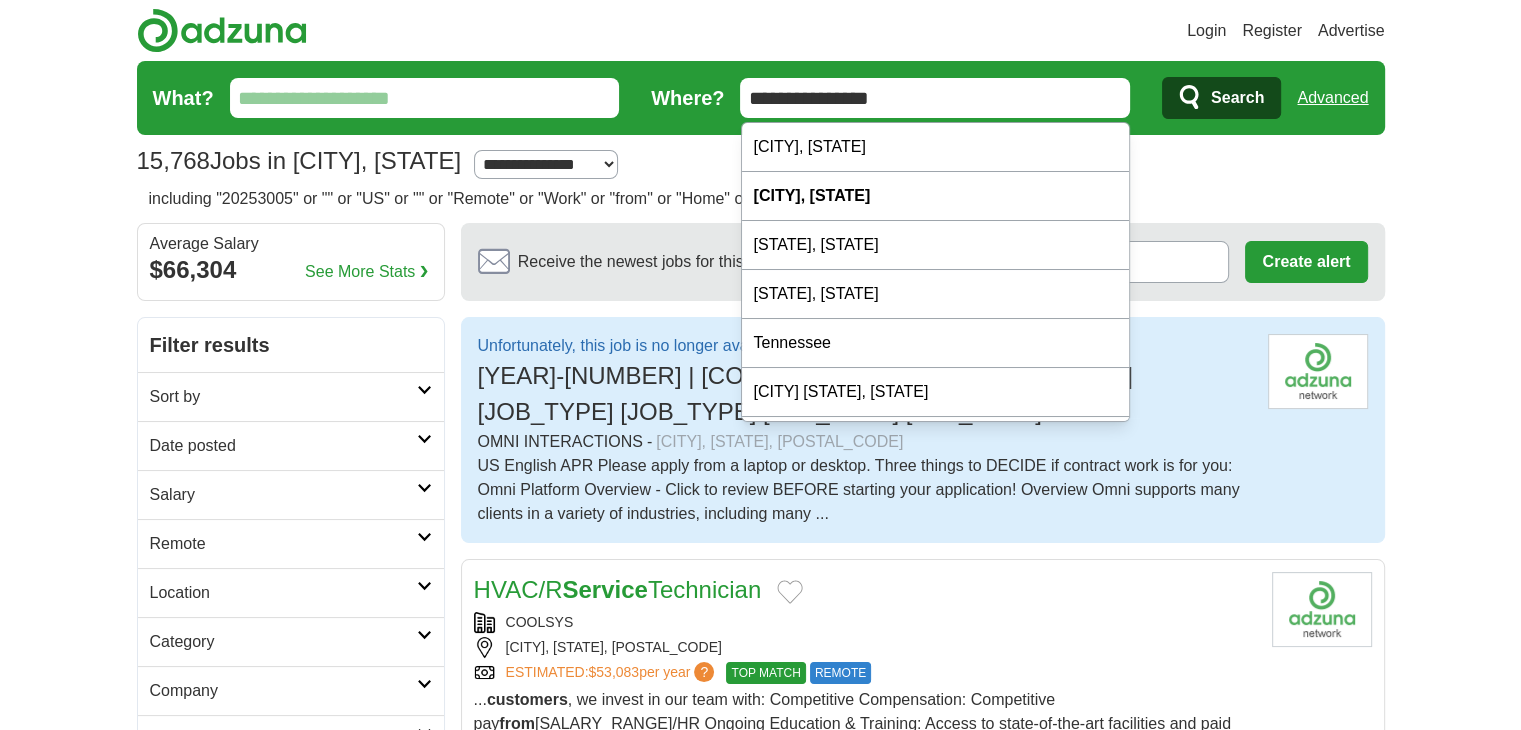 click on "**********" at bounding box center (935, 98) 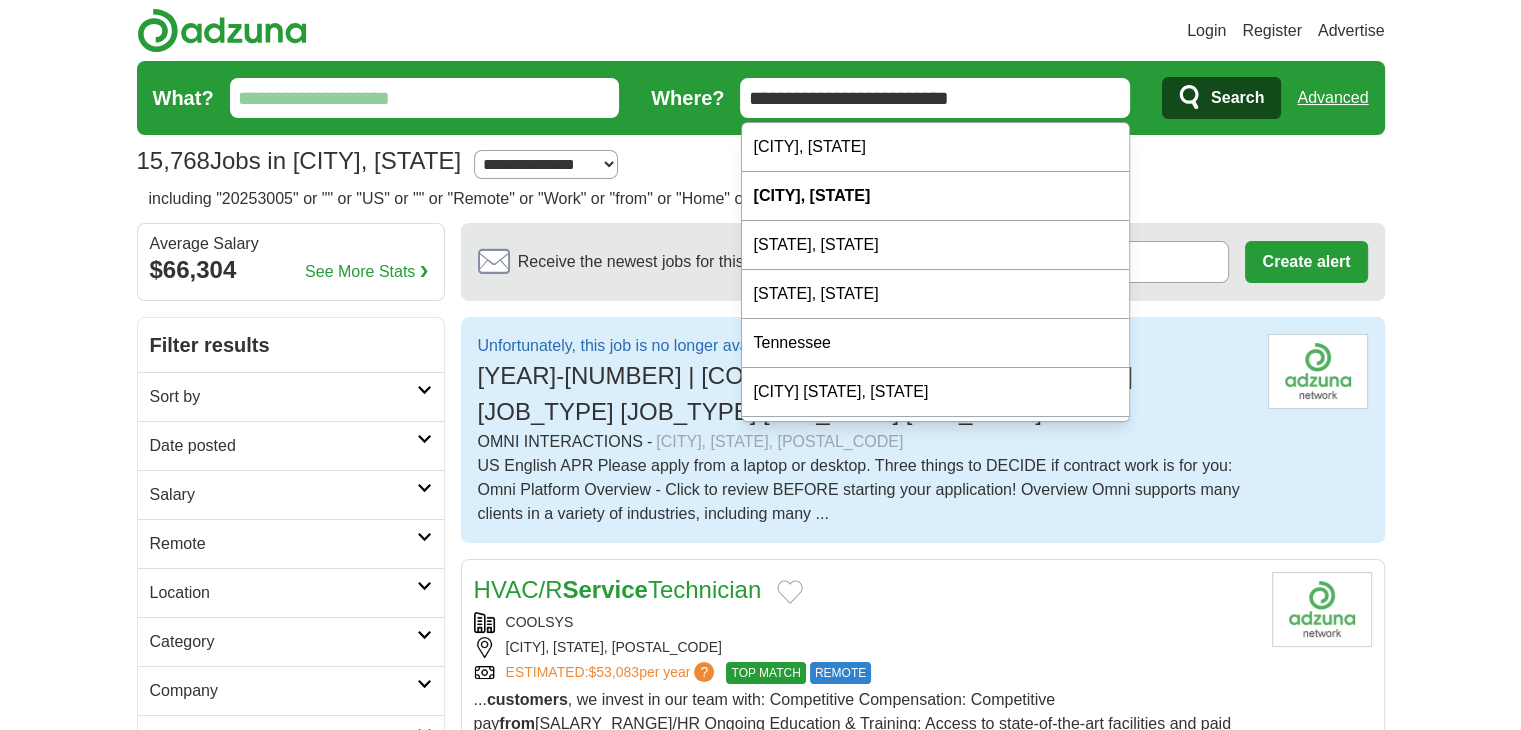 type on "**********" 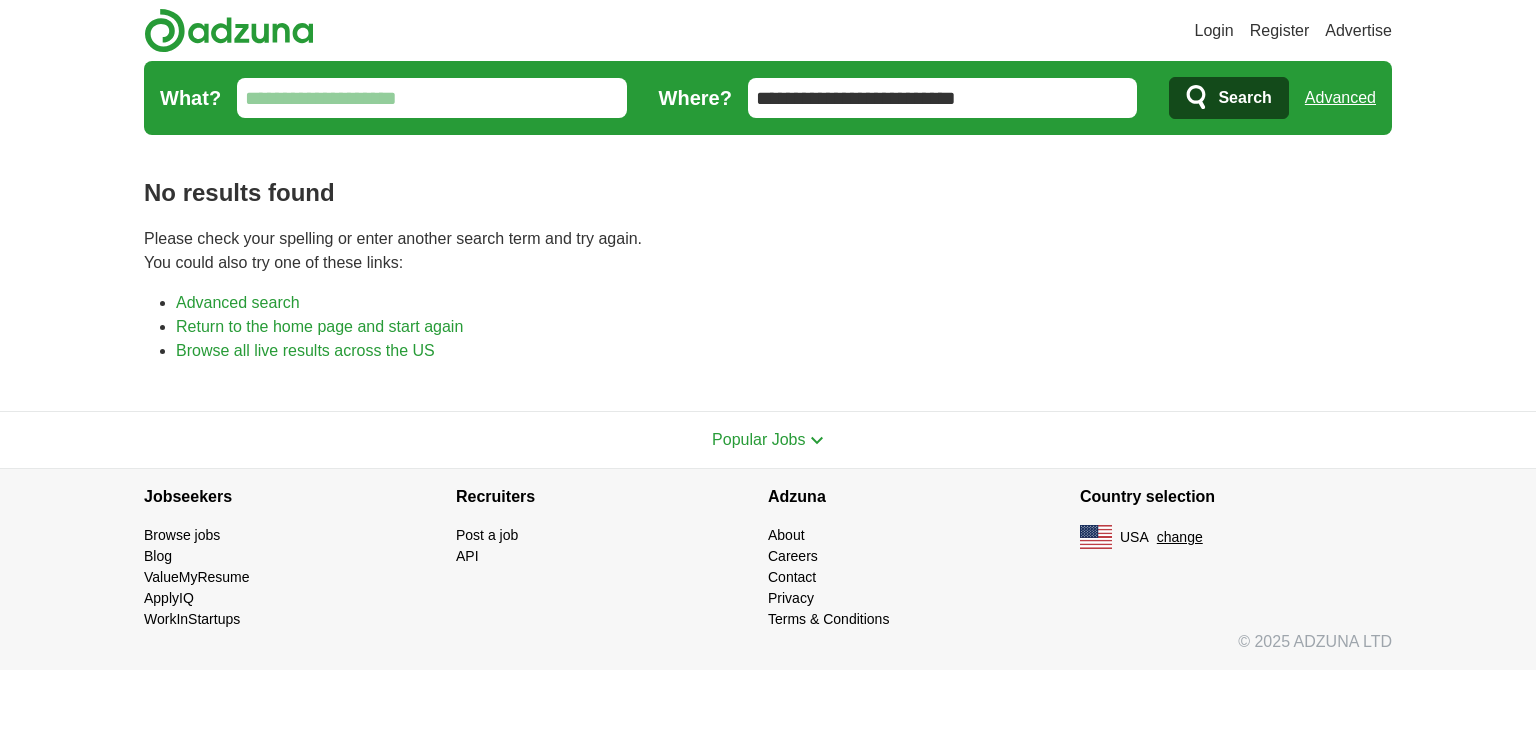 scroll, scrollTop: 0, scrollLeft: 0, axis: both 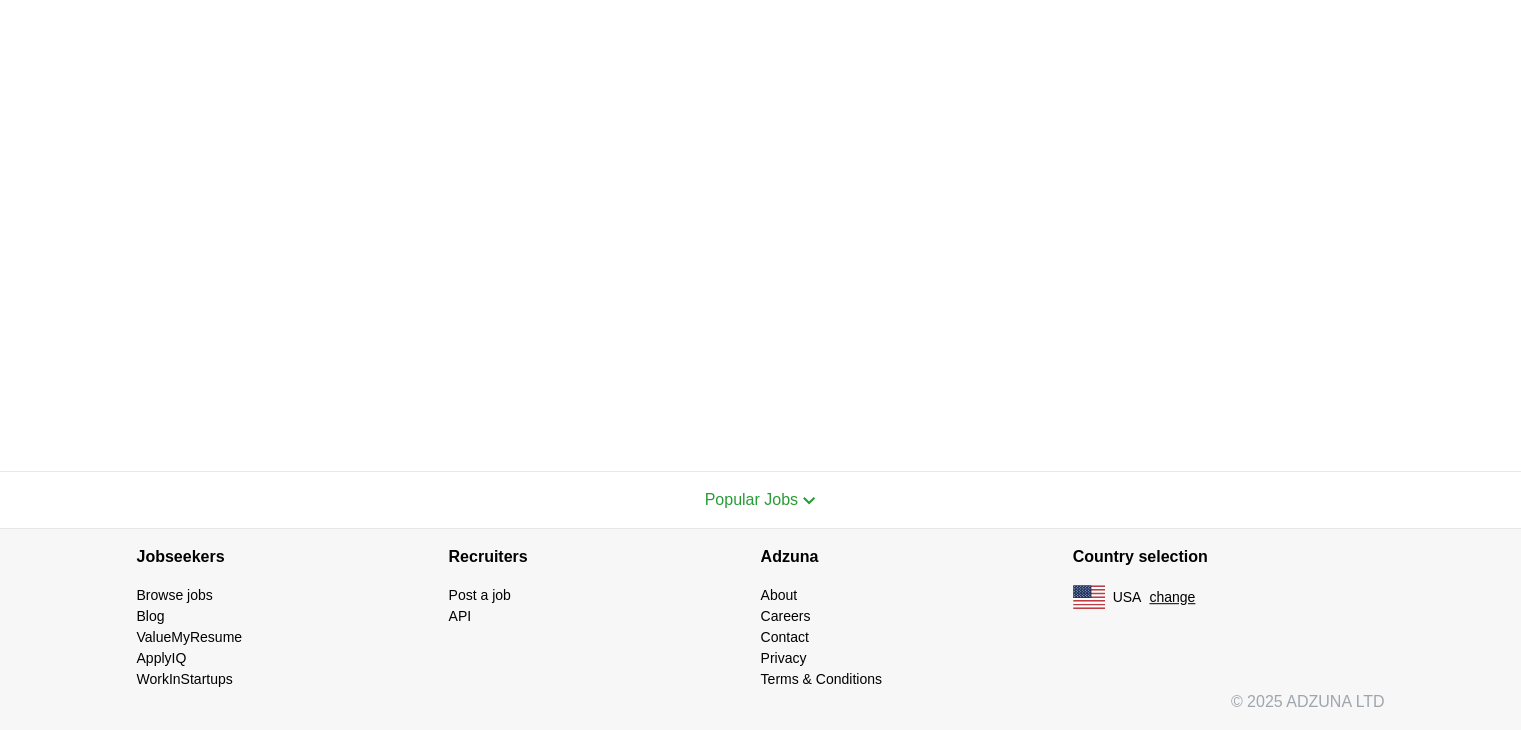 click on "Login
Register
Advertise
job, company, title
Salary
Salary
Select a salary range
Salary from
from $10,000
from $20,000
from $40,000
from $60,000
from $80,000
from $100,000
per year" at bounding box center (760, -67) 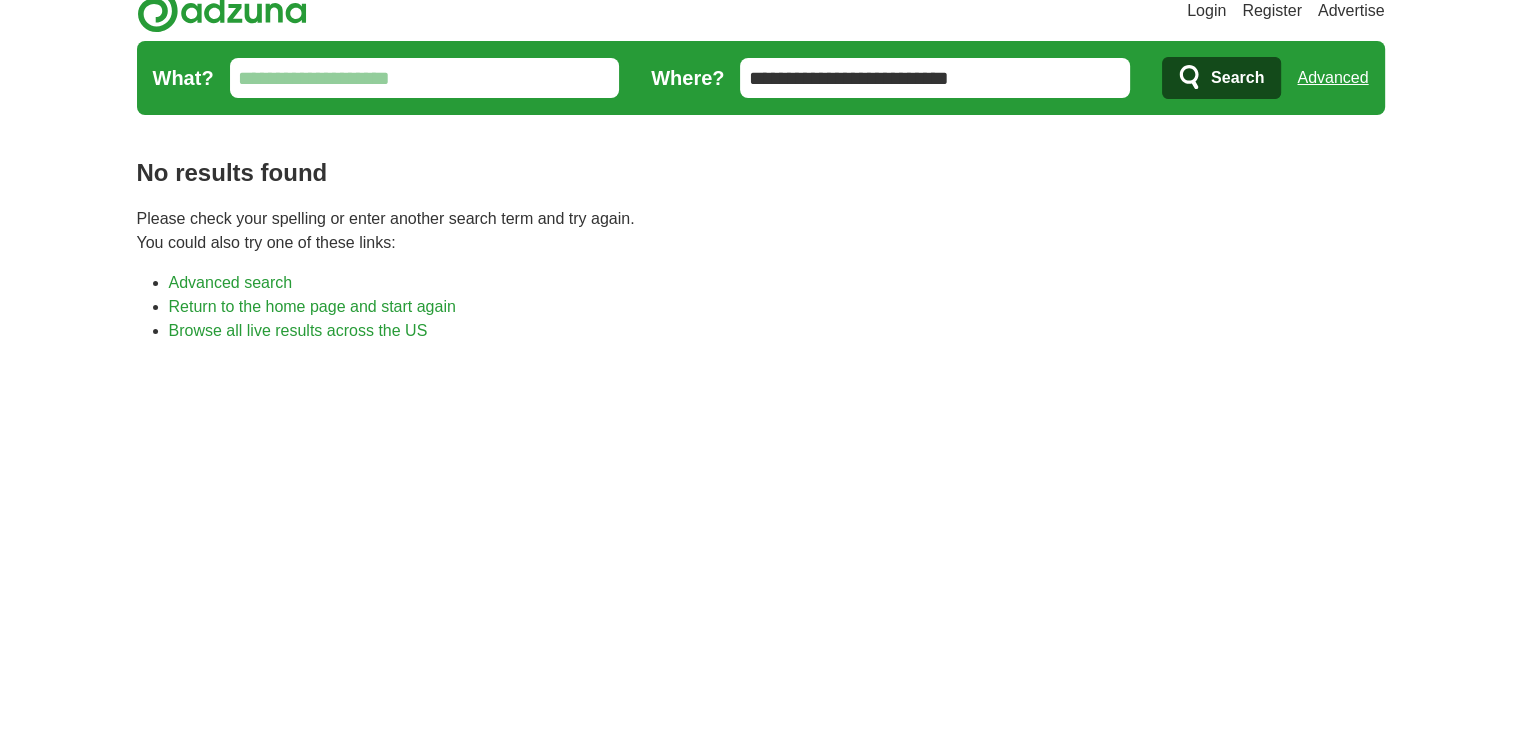 scroll, scrollTop: 0, scrollLeft: 0, axis: both 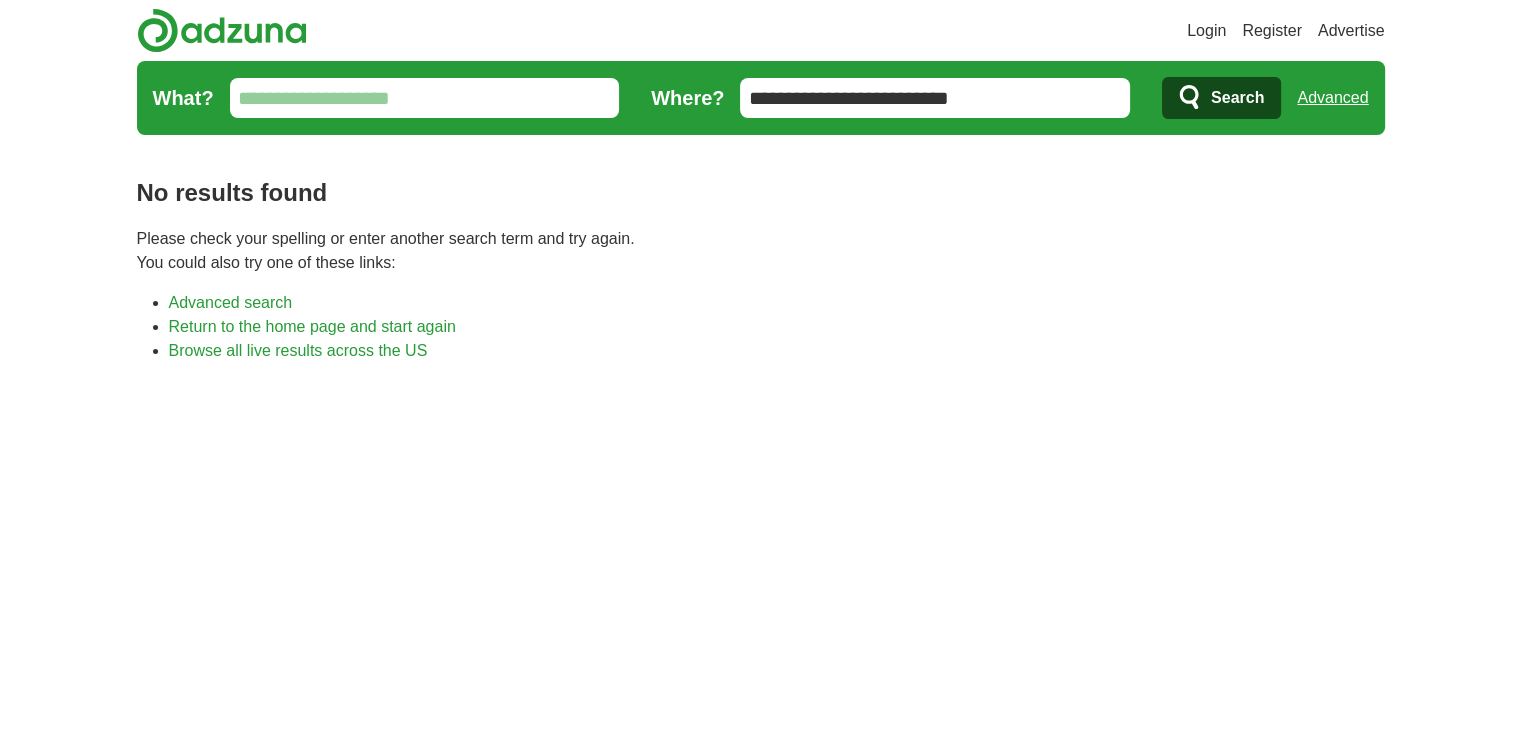 click on "What?" at bounding box center [425, 98] 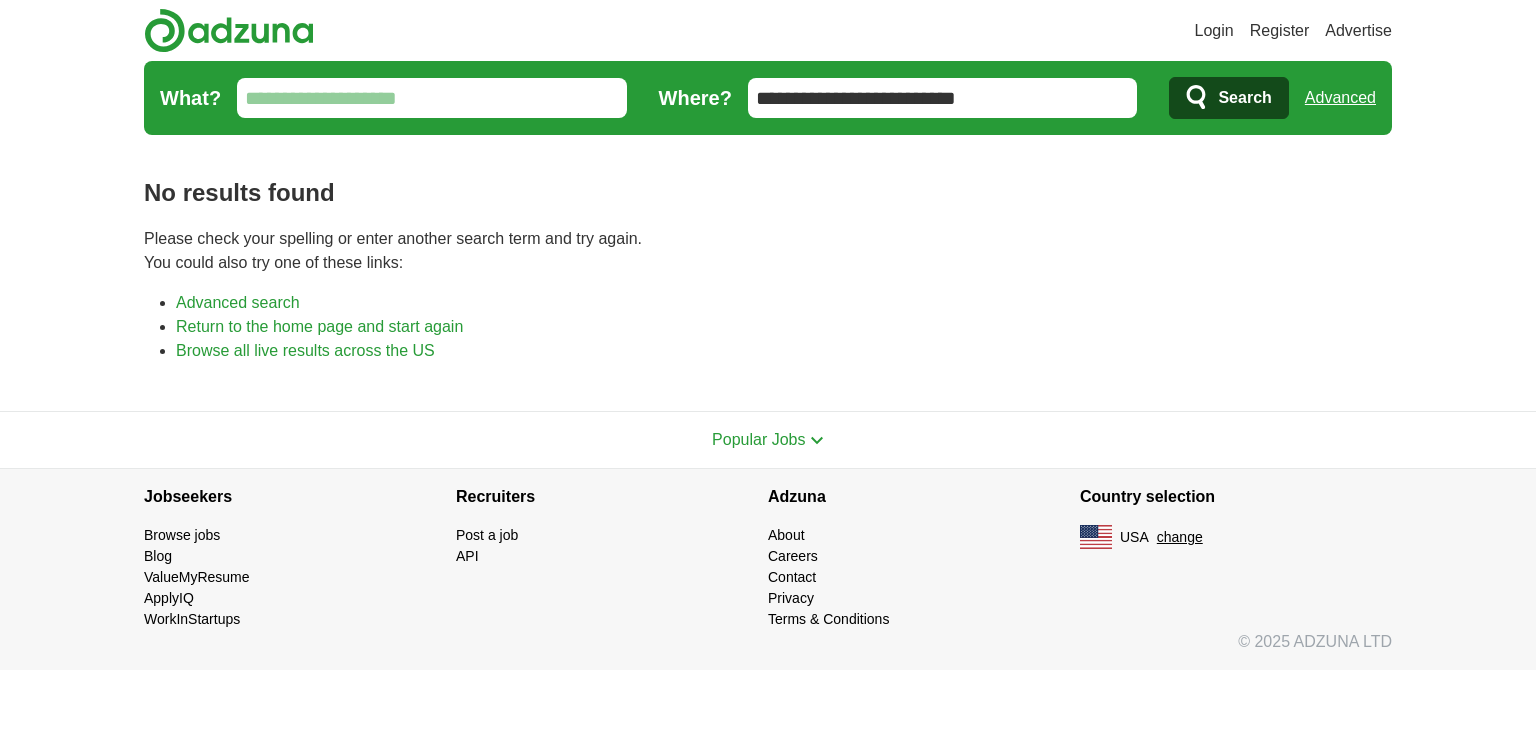 scroll, scrollTop: 0, scrollLeft: 0, axis: both 